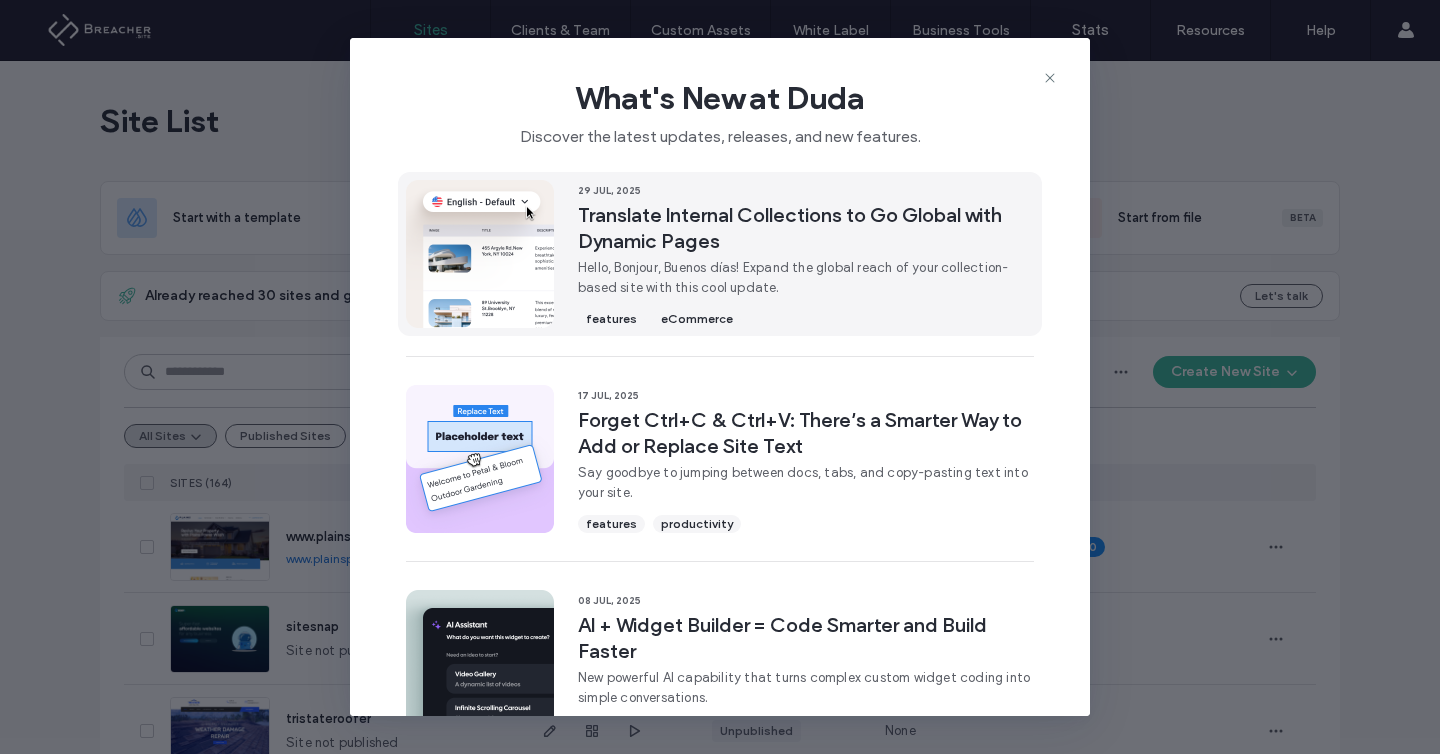 scroll, scrollTop: 0, scrollLeft: 0, axis: both 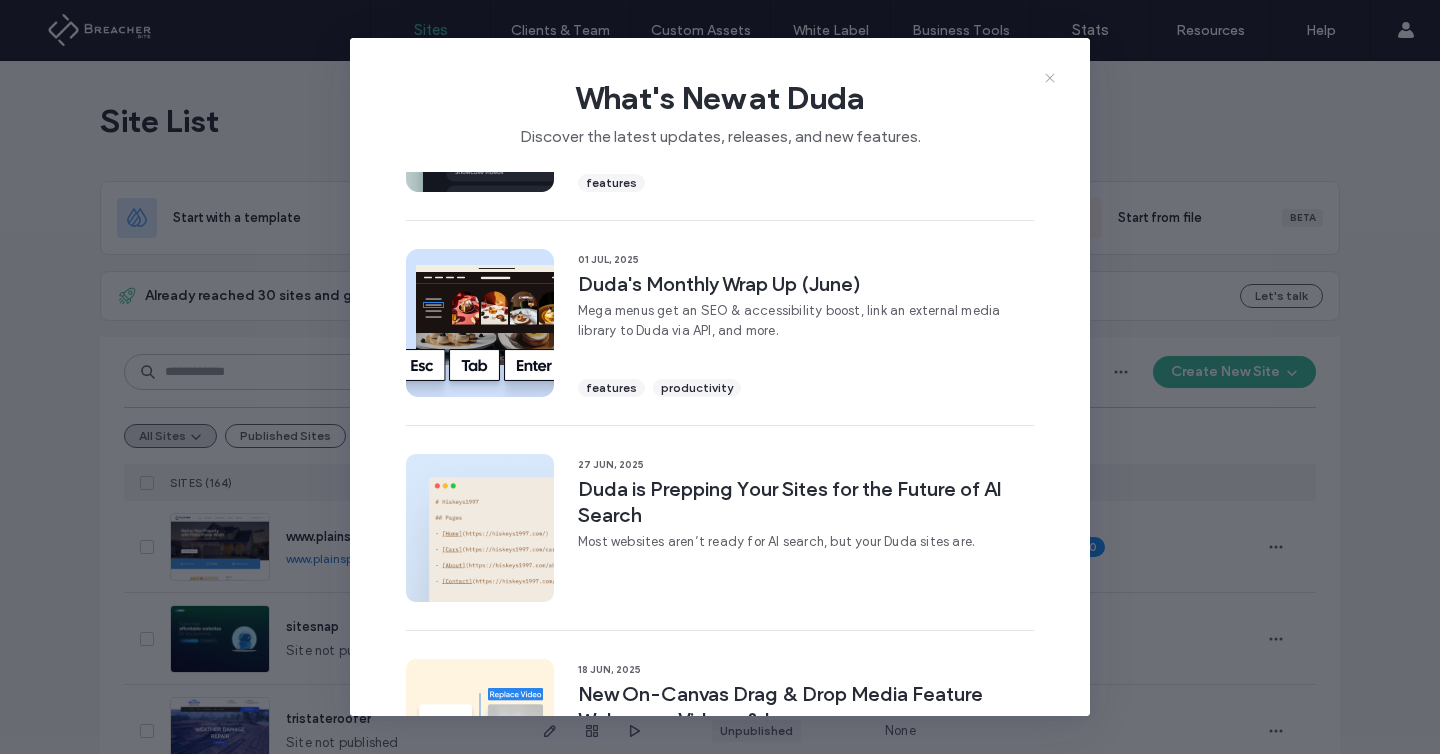 click 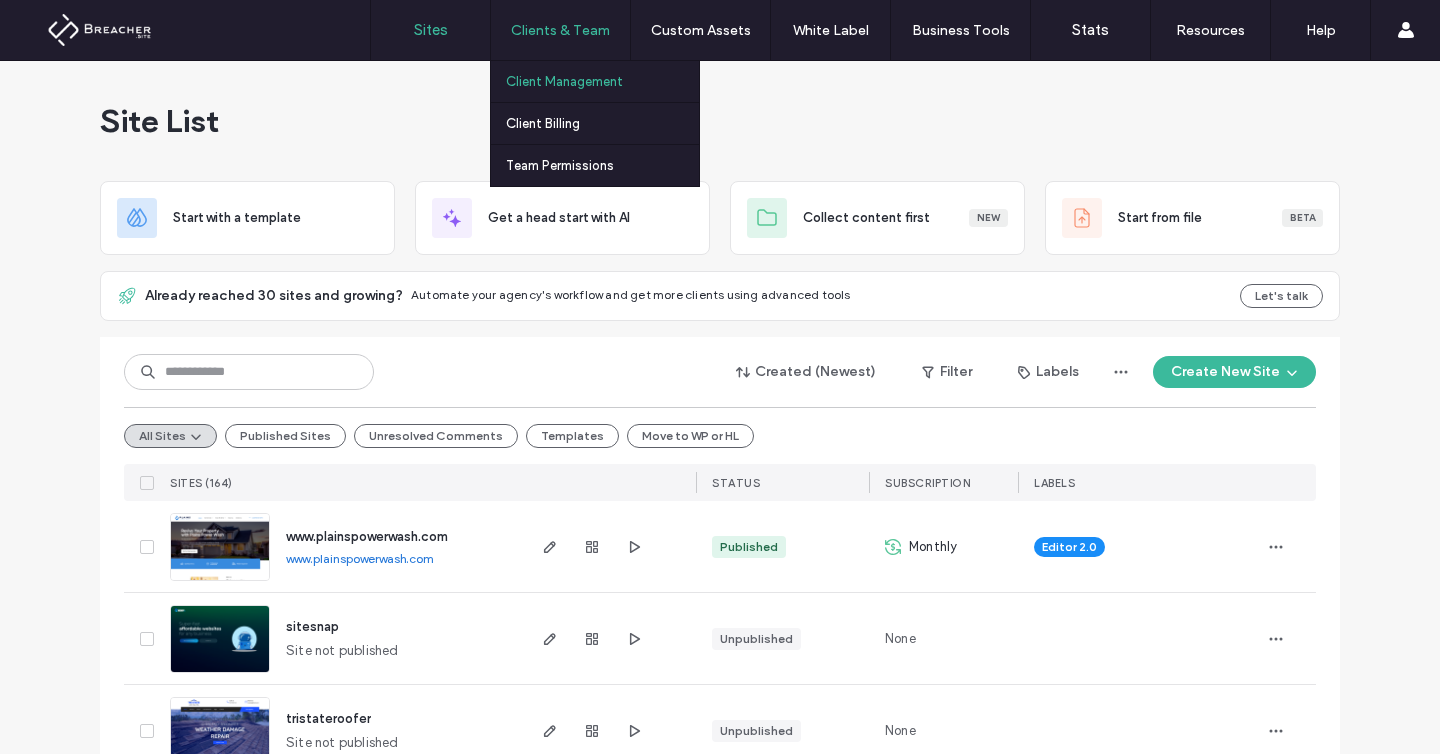 click on "Client Management" at bounding box center [564, 81] 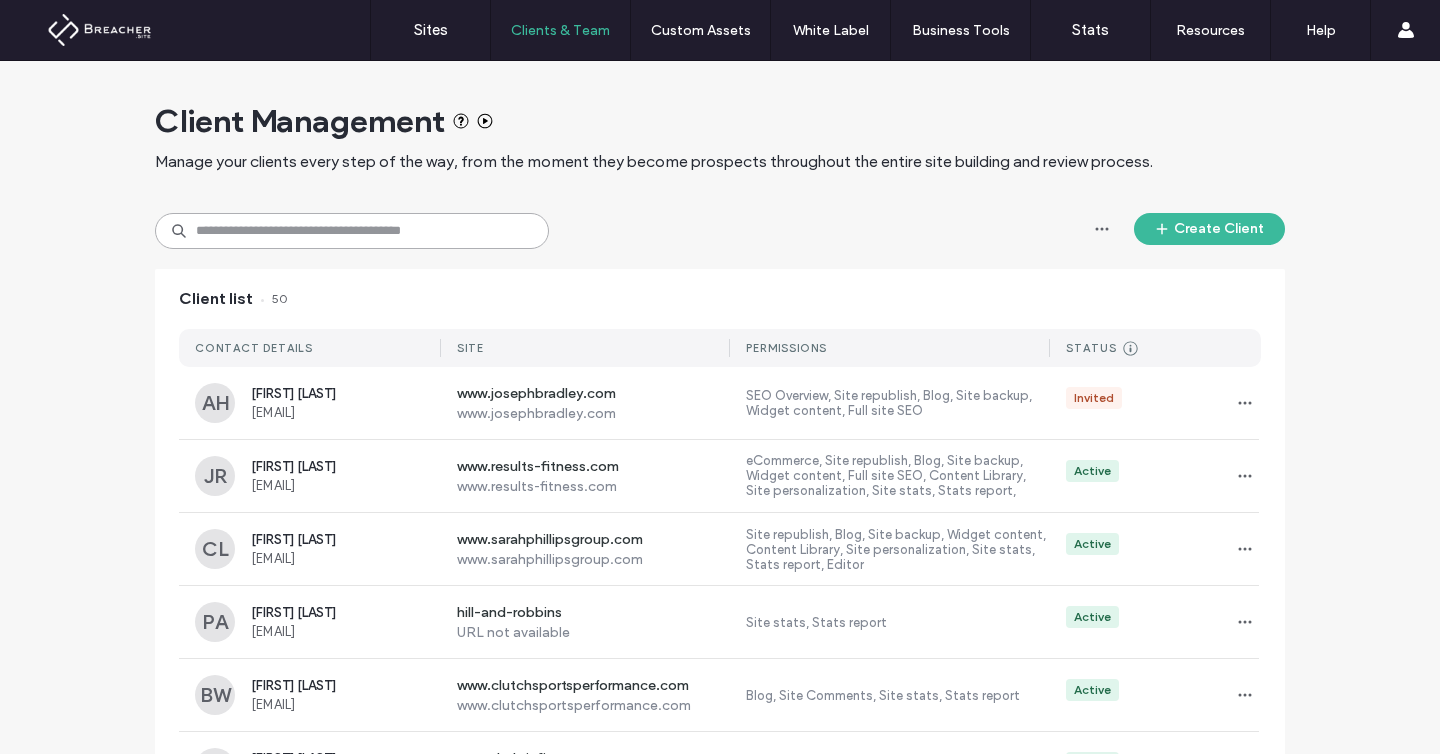 click at bounding box center [352, 231] 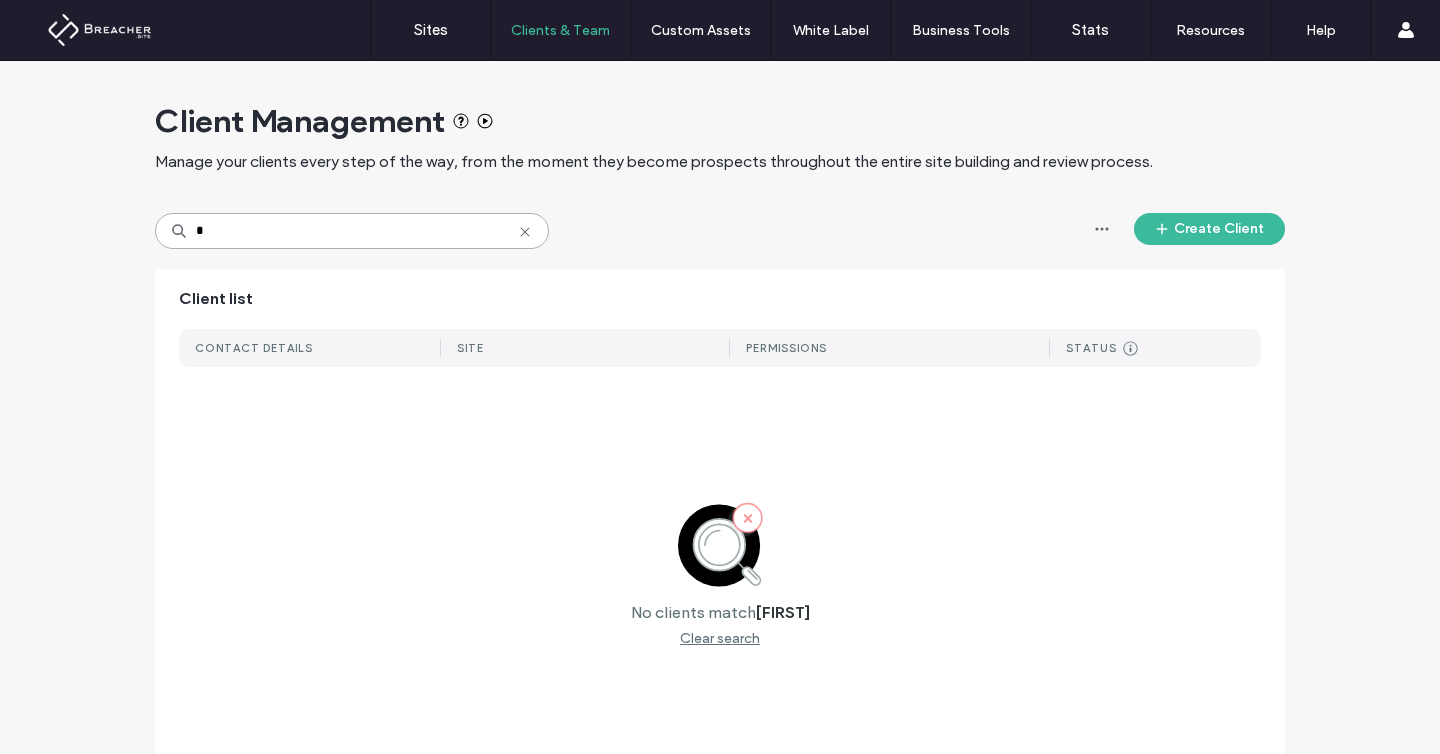 type on "*" 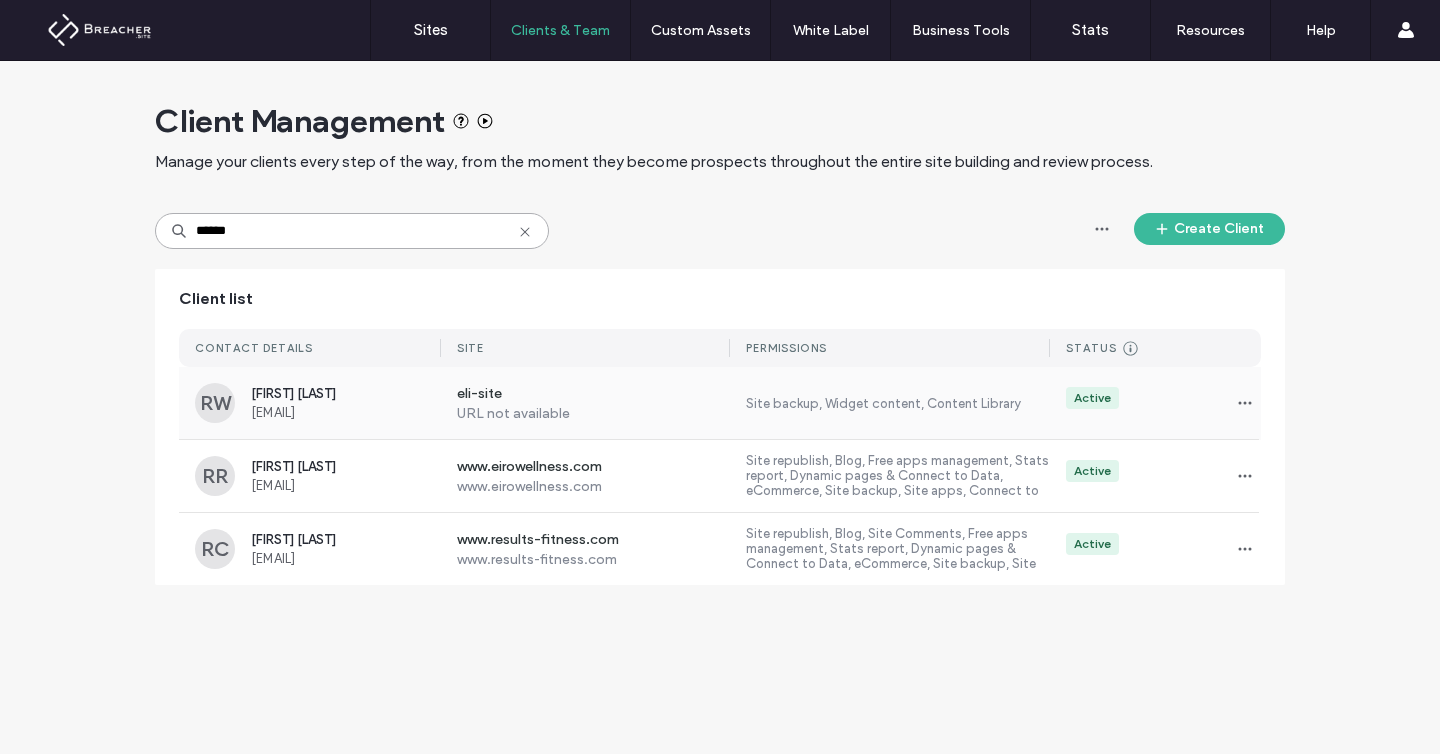 type on "******" 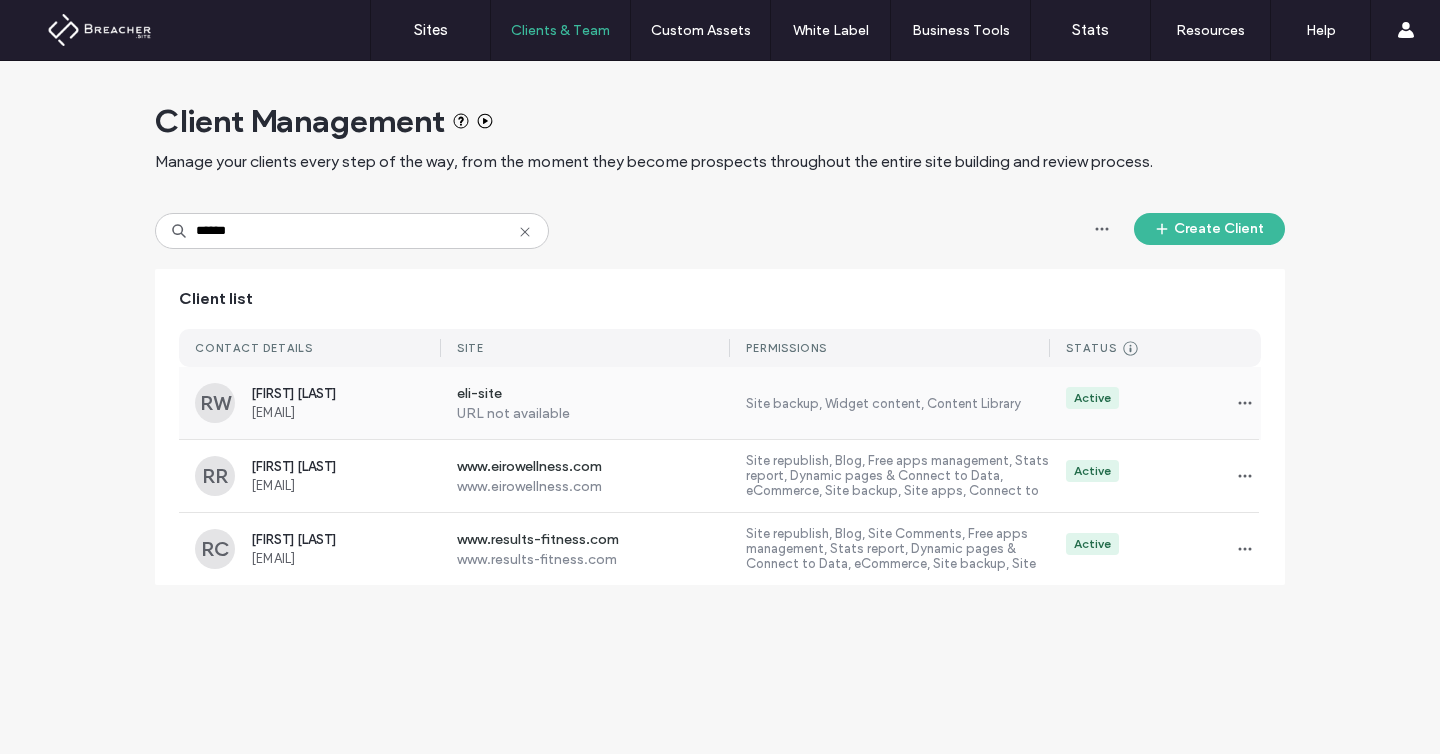 click on "RW Rachel Wills rachel.andrews1980@gmail.com eli-site URL not available Site backup, Widget content, Content Library Active" at bounding box center [720, 403] 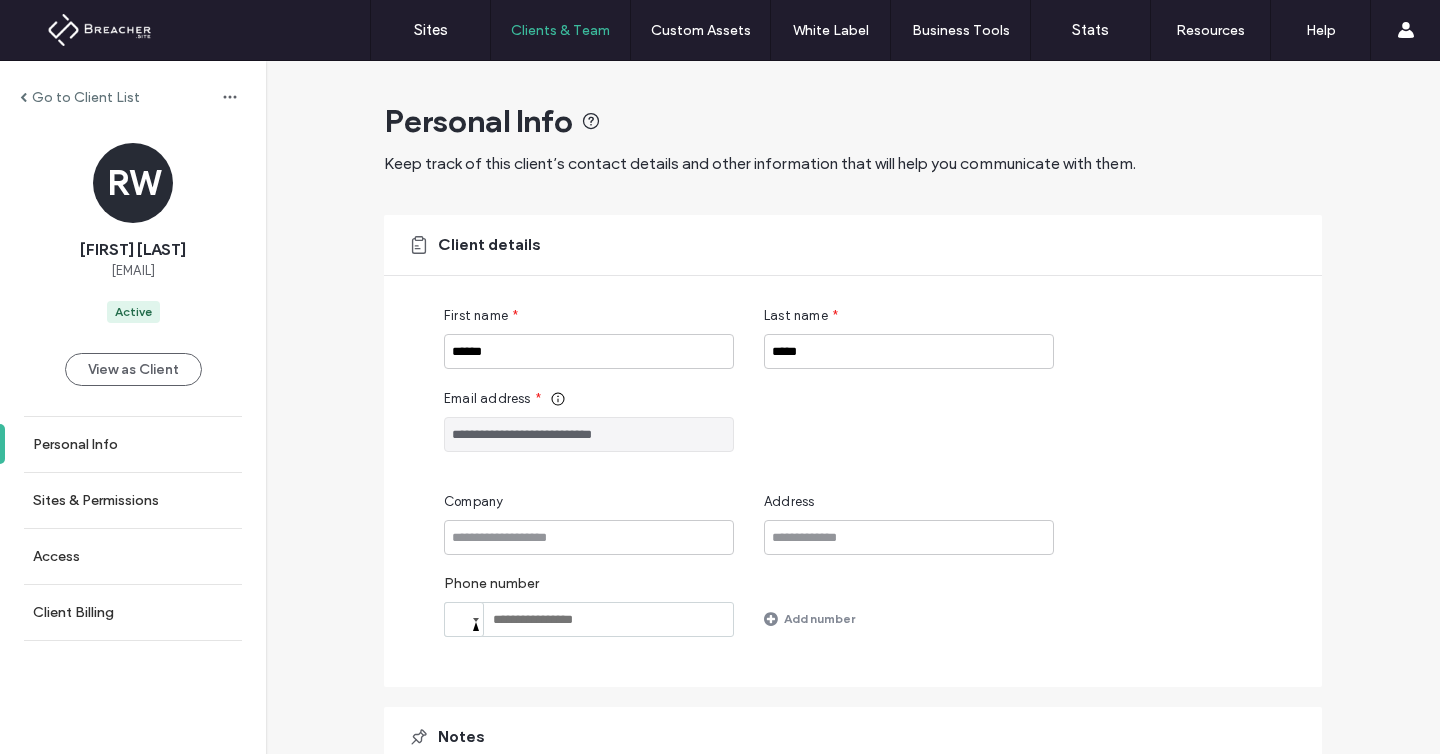 scroll, scrollTop: 4, scrollLeft: 0, axis: vertical 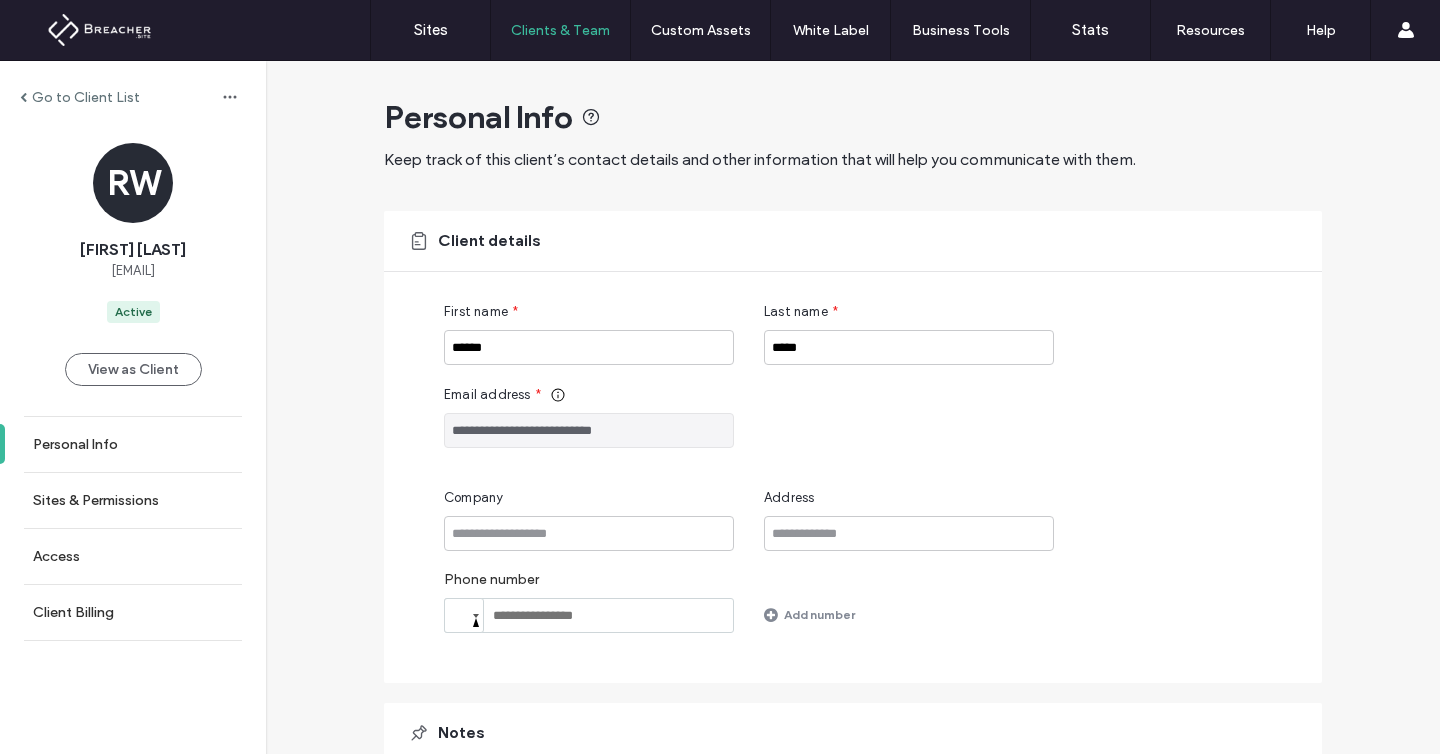 drag, startPoint x: 32, startPoint y: 498, endPoint x: 374, endPoint y: 501, distance: 342.01315 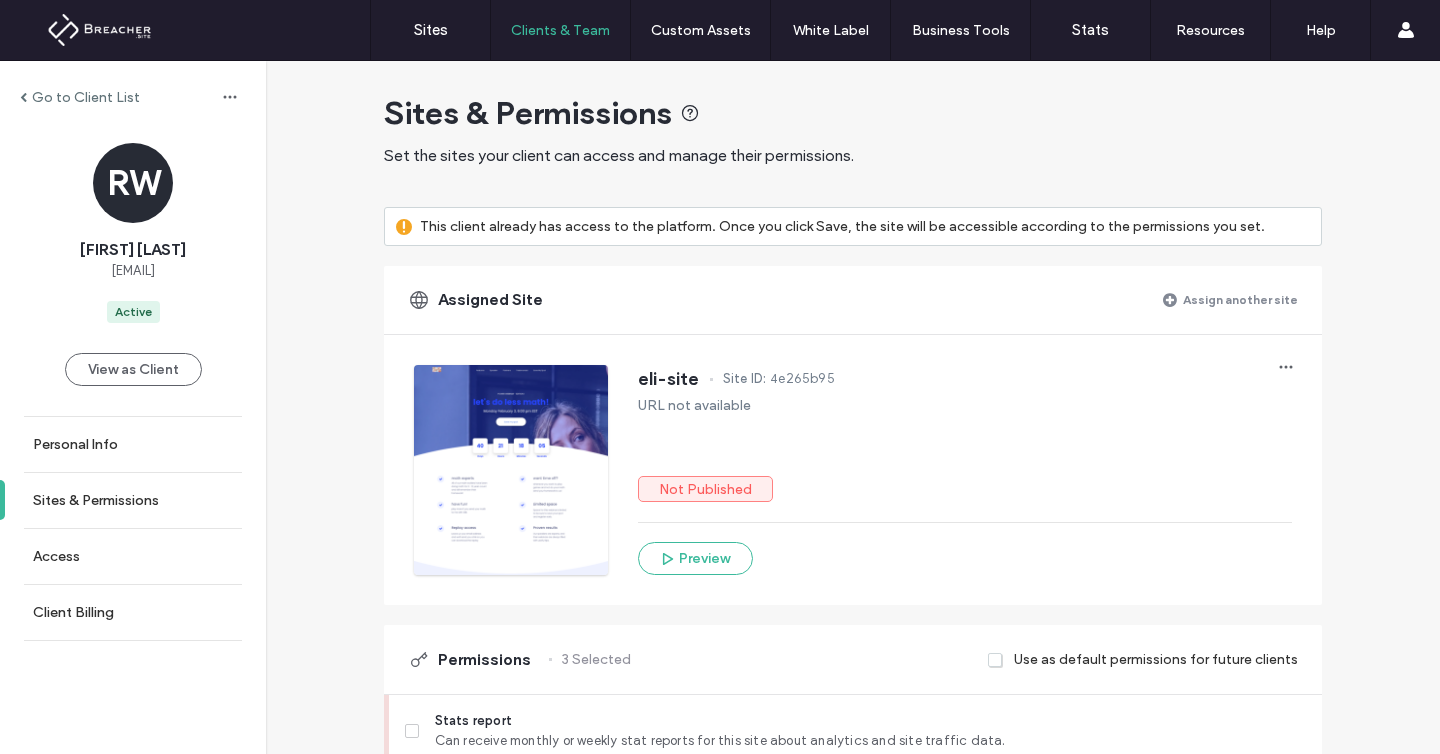 scroll, scrollTop: 0, scrollLeft: 0, axis: both 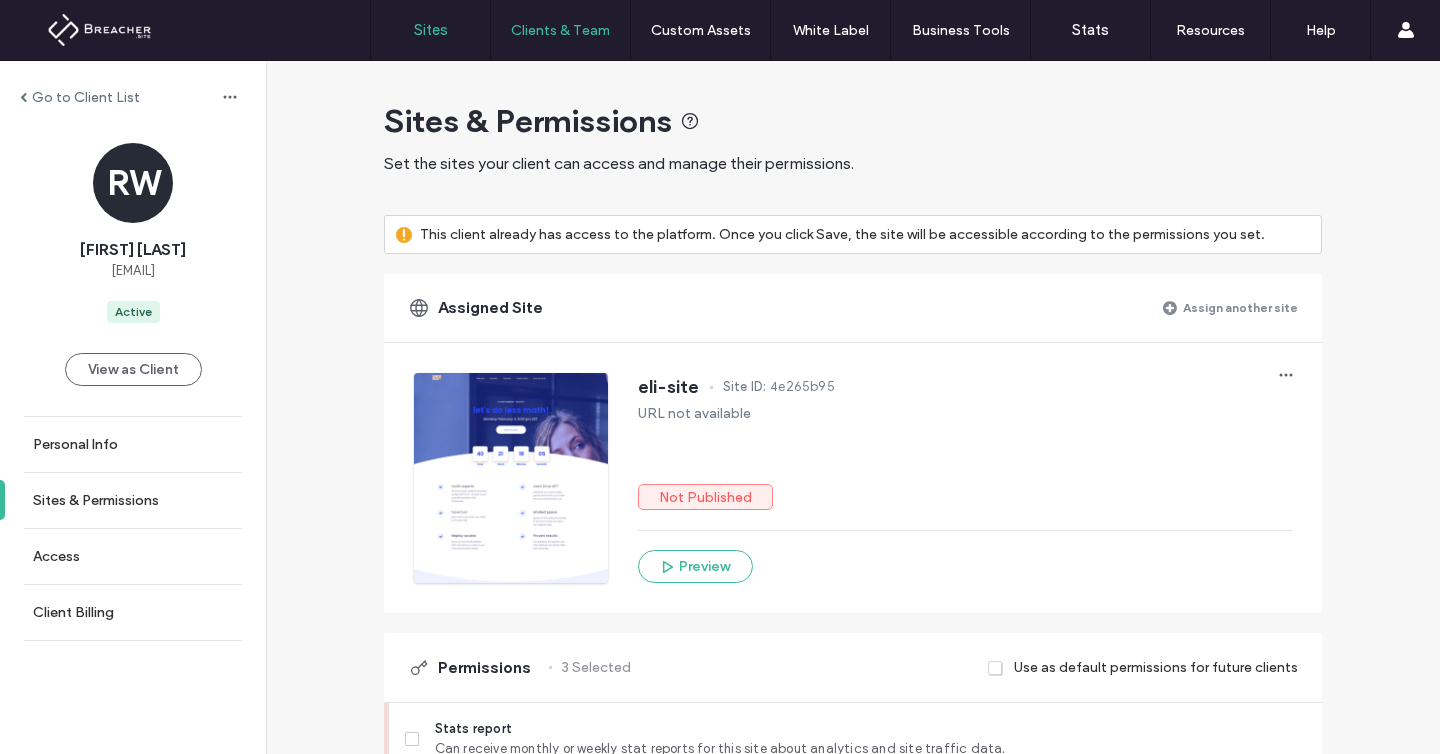 click on "Sites" at bounding box center [431, 30] 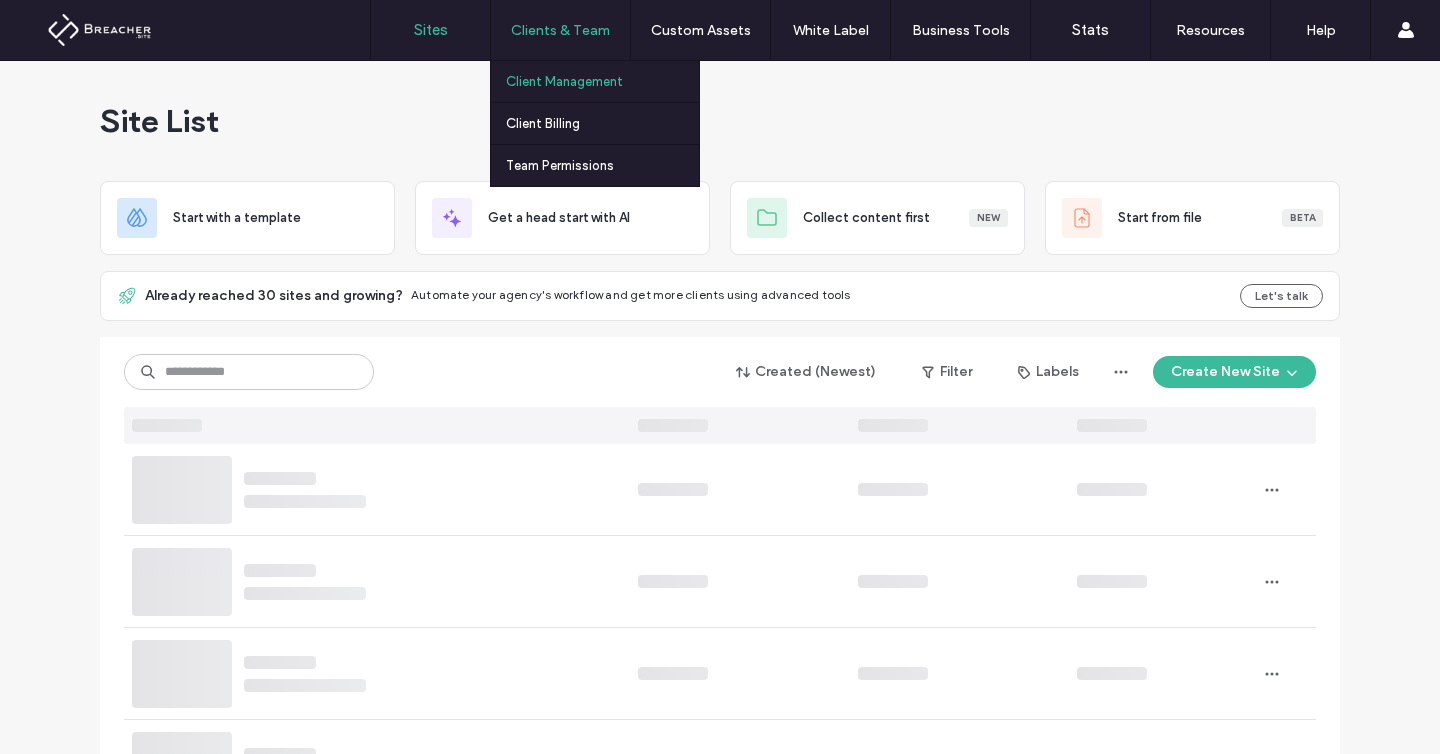 click on "Client Management" at bounding box center (602, 81) 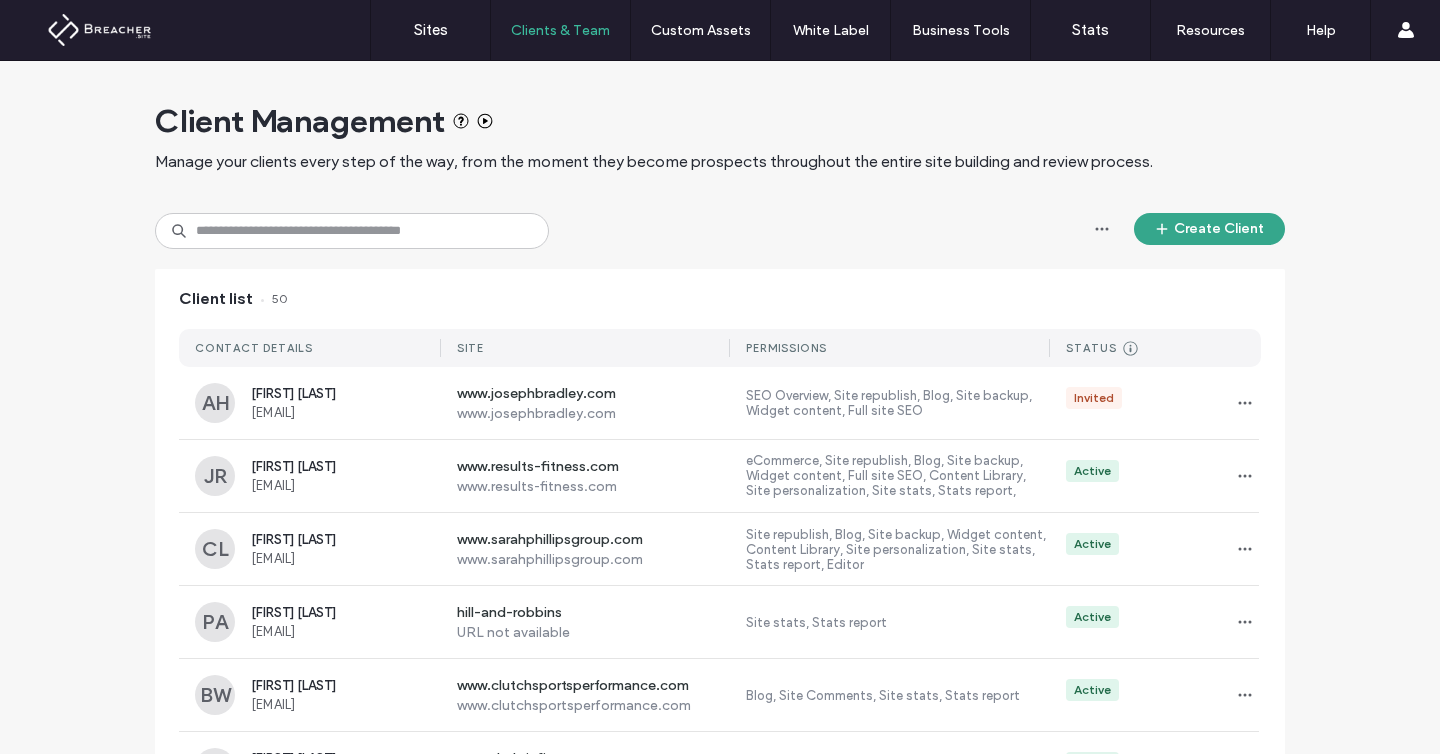 click on "Create Client" at bounding box center [1209, 229] 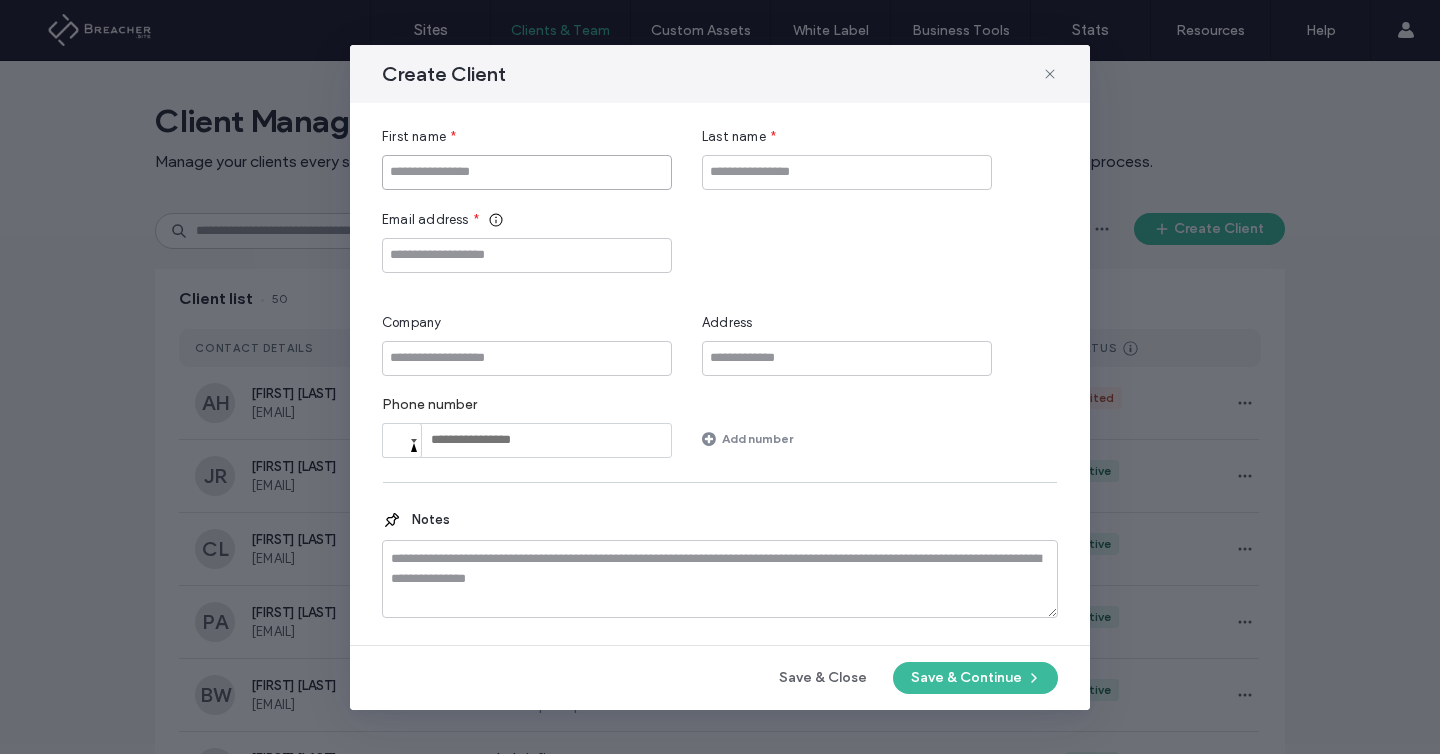 click at bounding box center (527, 172) 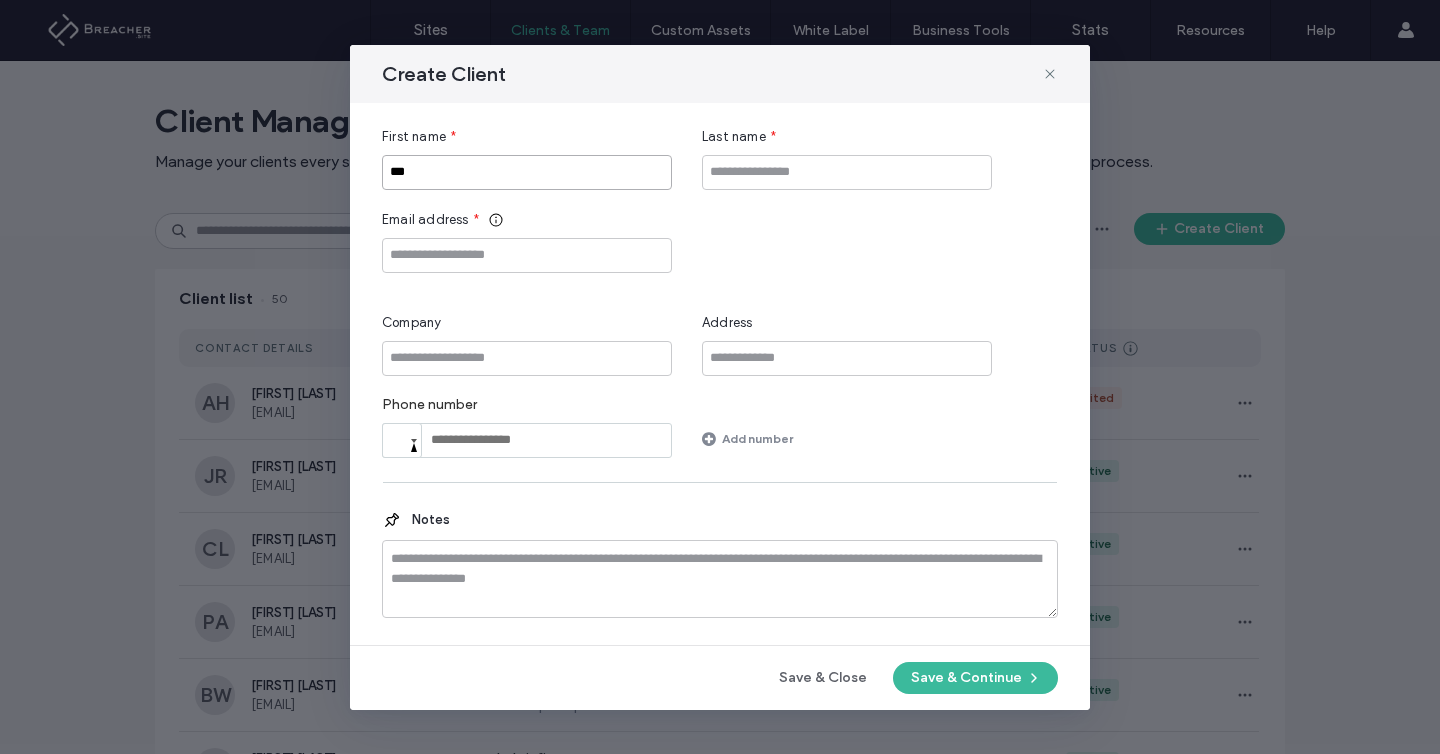 type on "***" 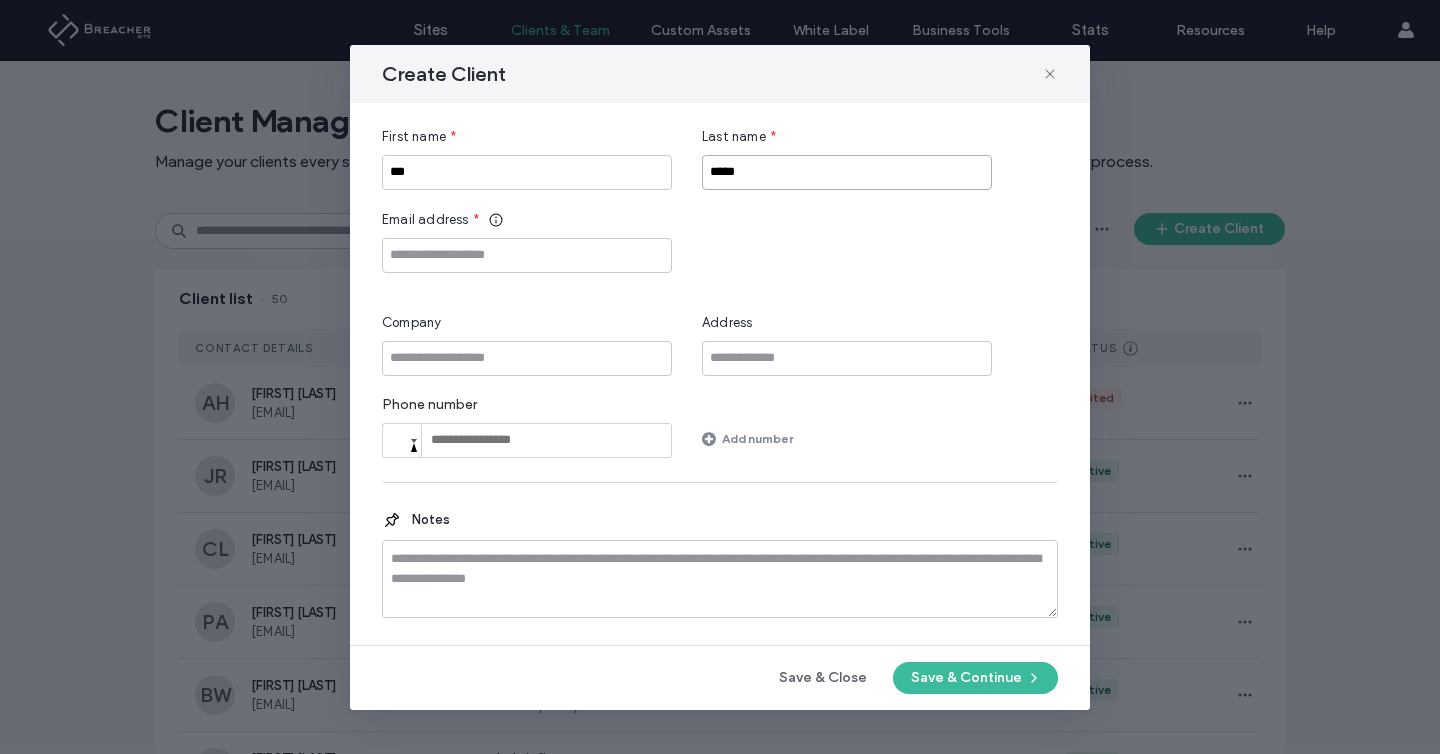 type on "*****" 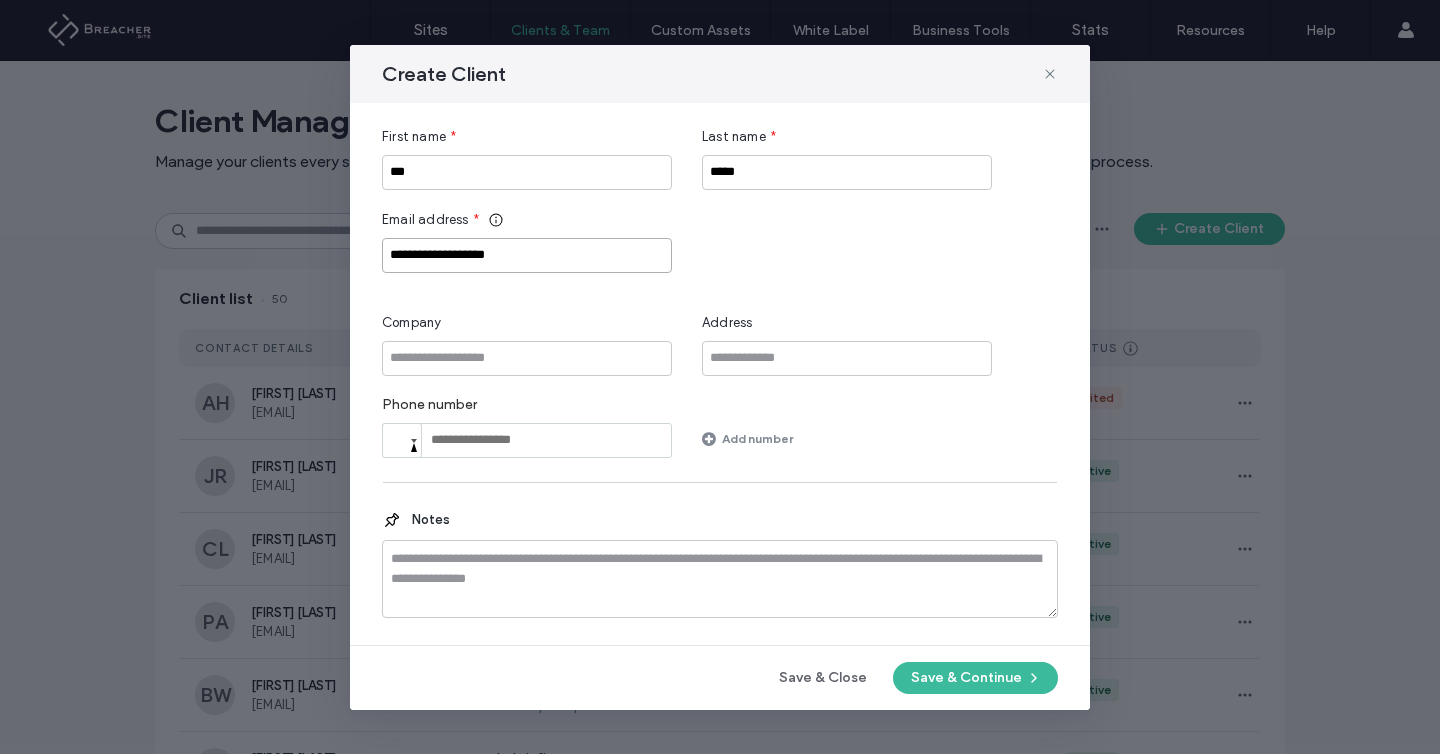 type on "**********" 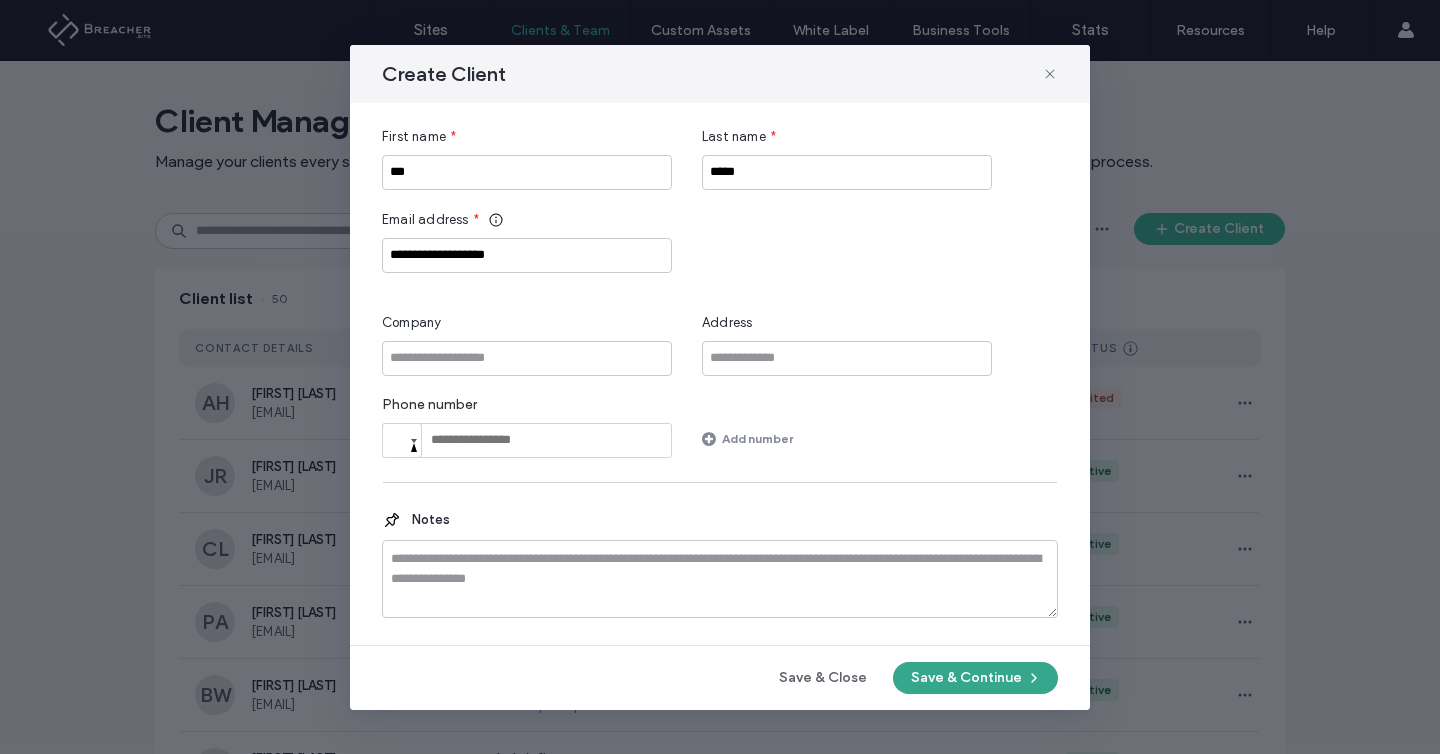 click on "Save & Continue" at bounding box center [975, 678] 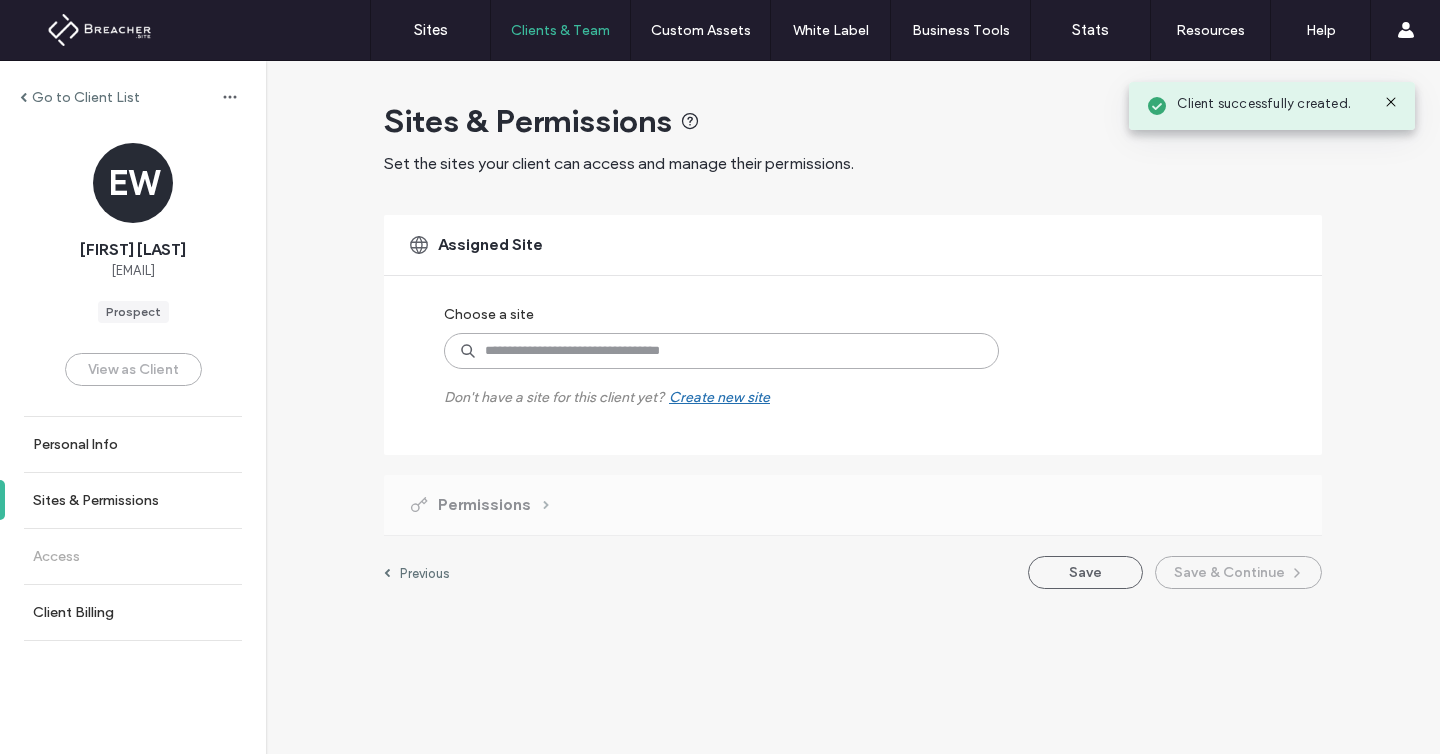 click at bounding box center (721, 351) 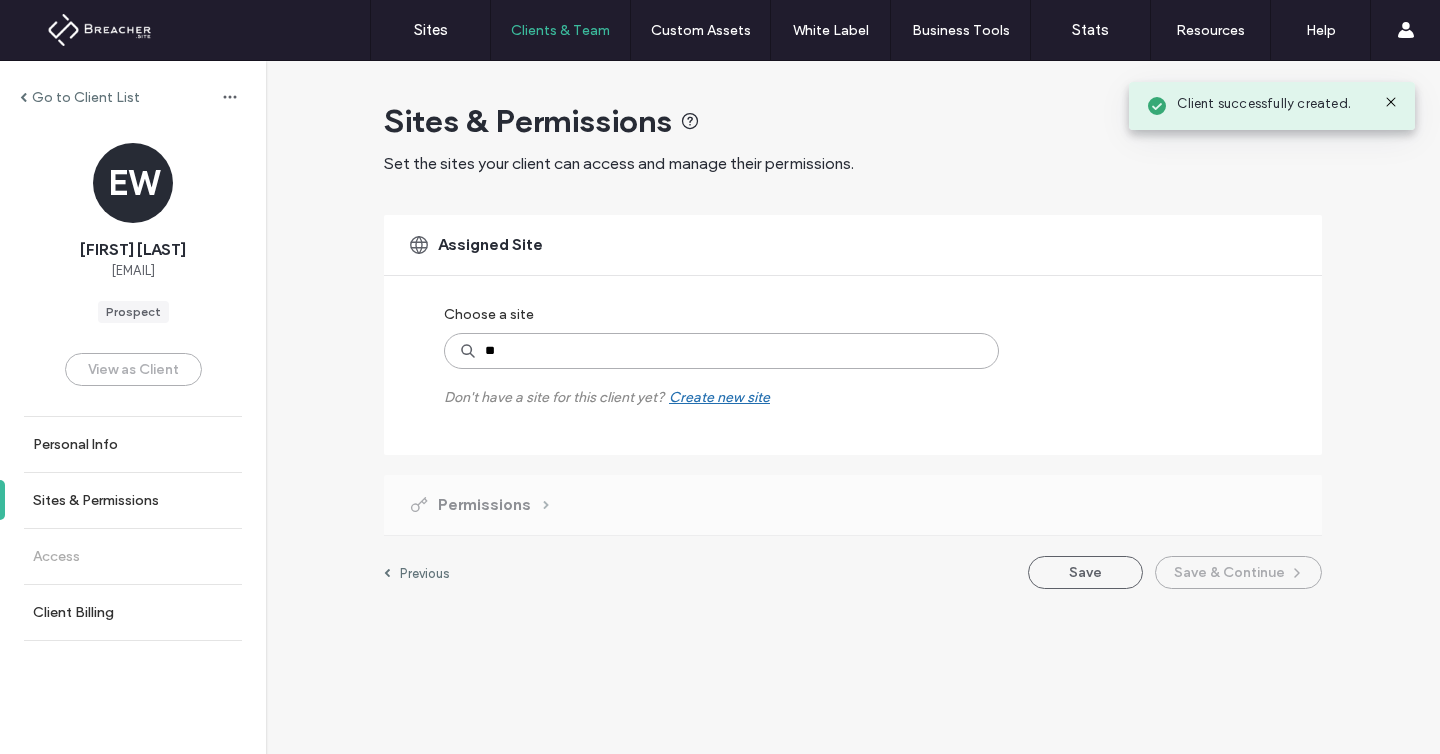 type on "***" 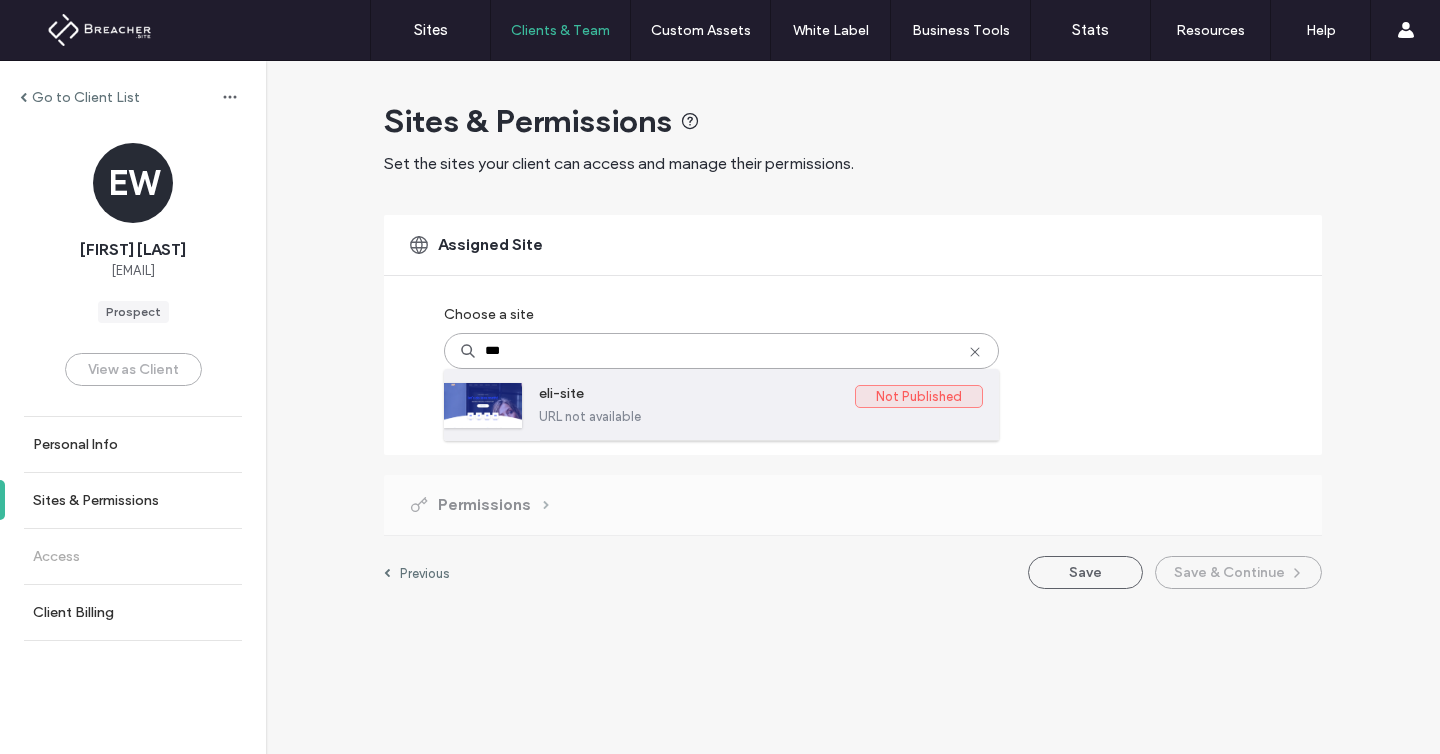 click on "eli-site" at bounding box center [697, 397] 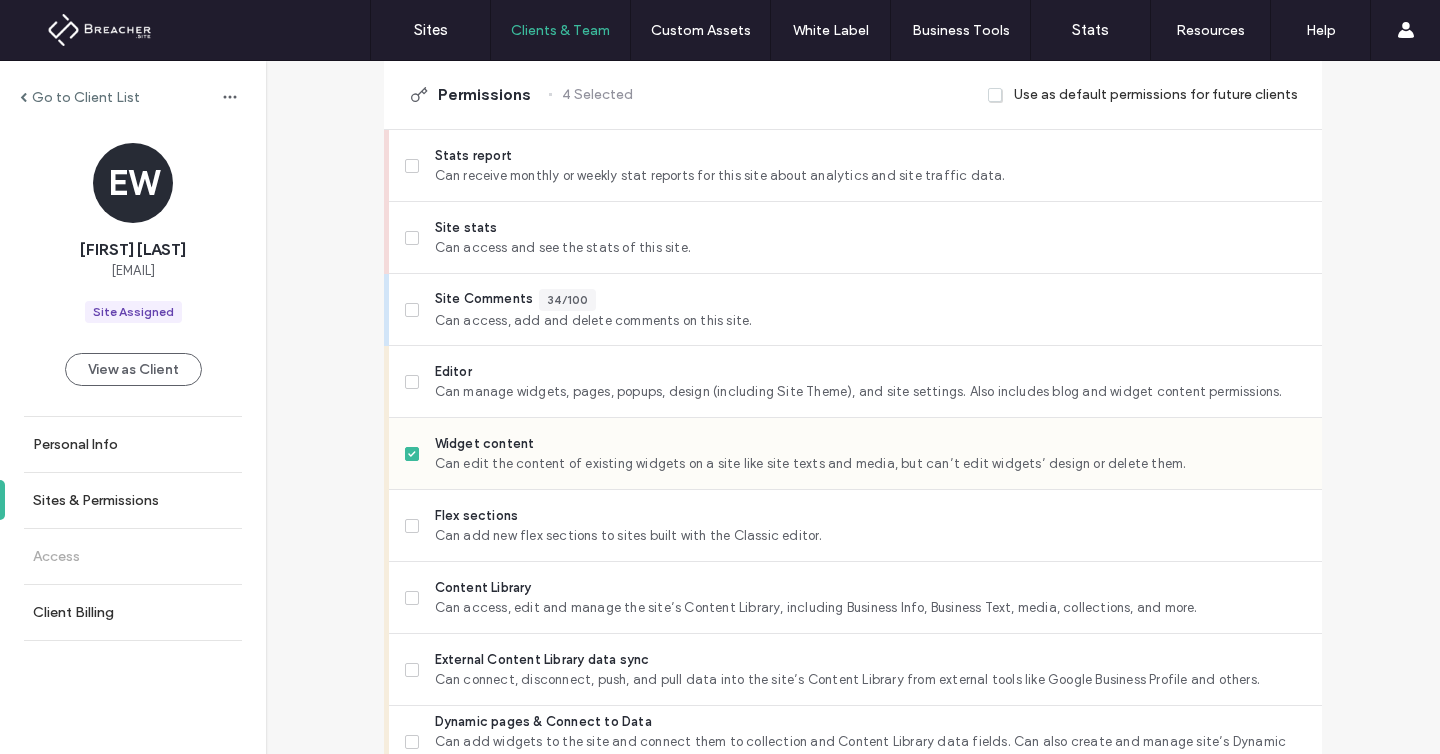 scroll, scrollTop: 514, scrollLeft: 0, axis: vertical 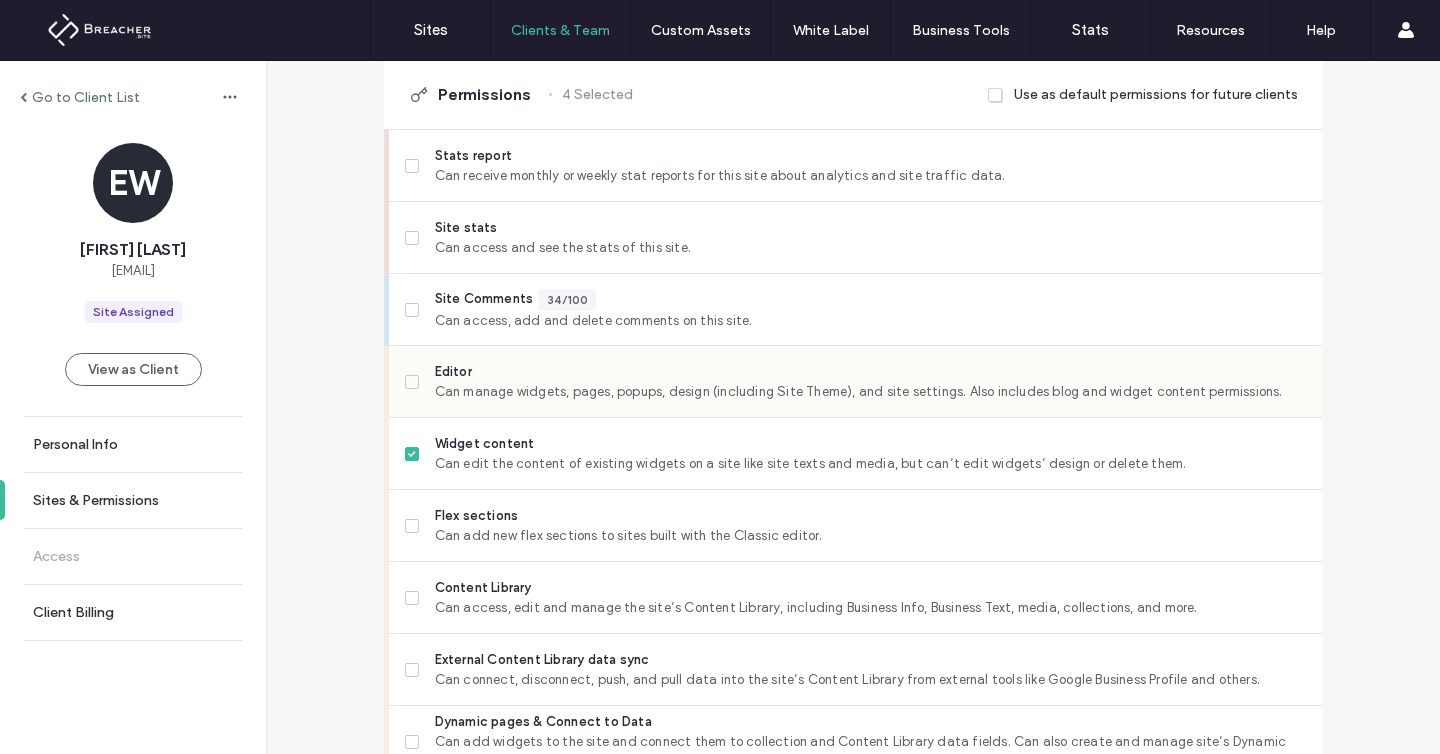 click on "Can manage widgets, pages, popups, design (including Site Theme), and site settings. Also includes blog and widget content permissions." at bounding box center [870, 392] 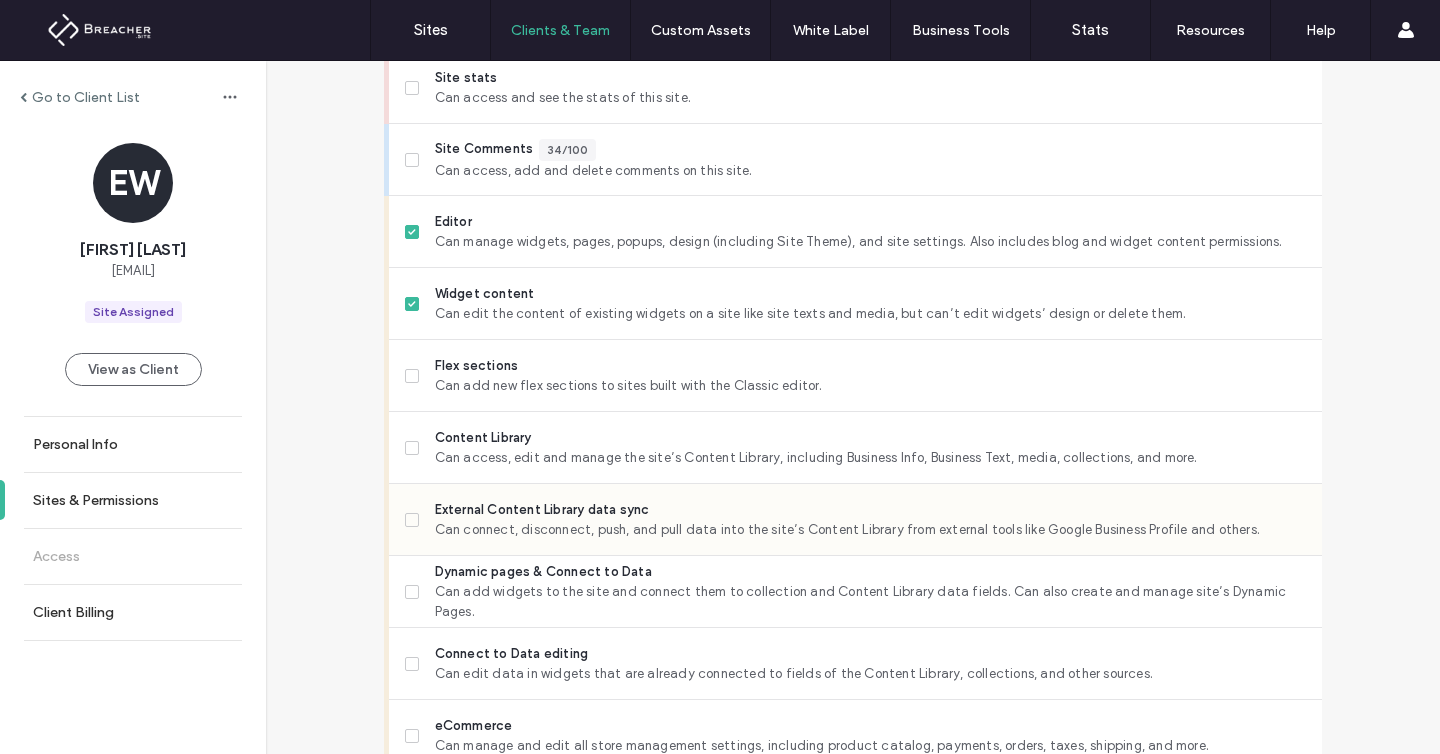 scroll, scrollTop: 668, scrollLeft: 0, axis: vertical 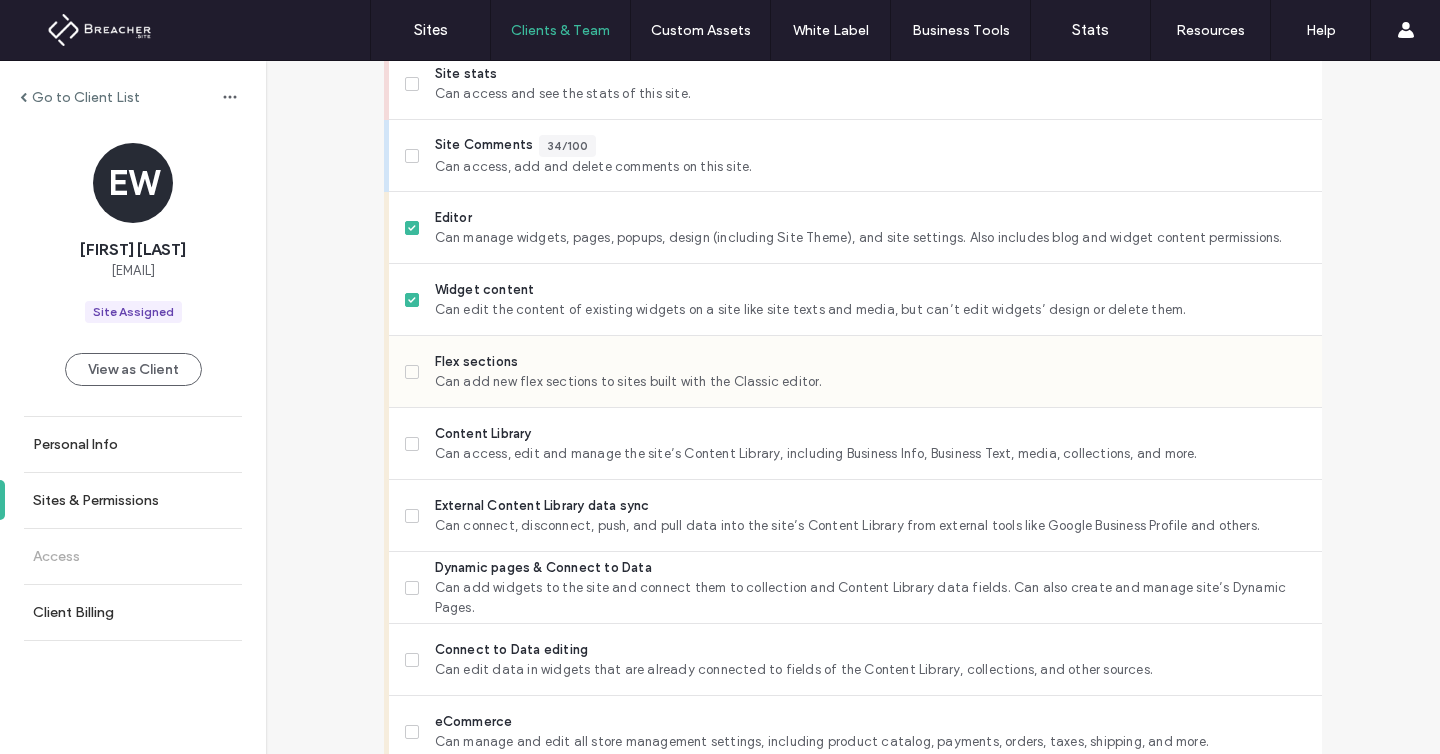 click on "Flex sections" at bounding box center (870, 362) 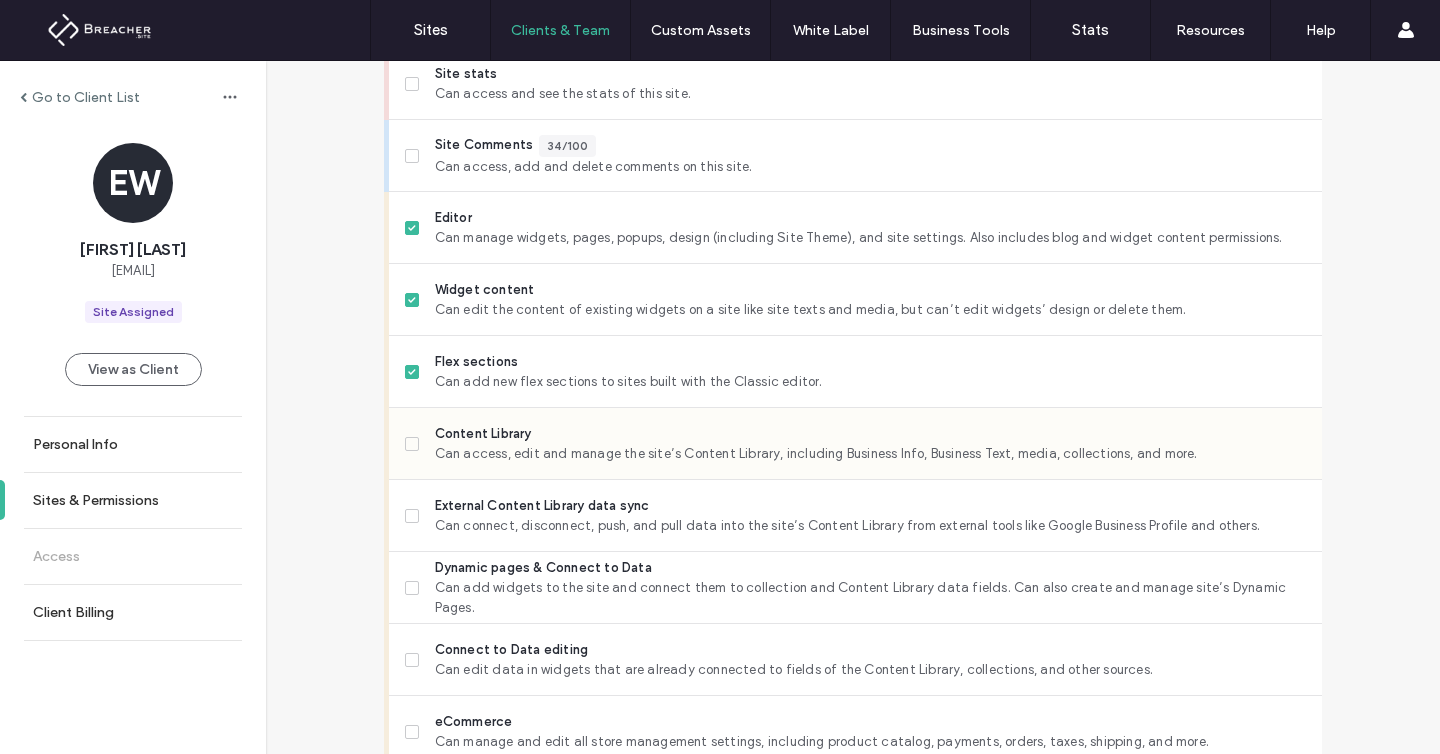 click on "Can access, edit and manage the site’s Content Library, including Business Info, Business Text, media, collections, and more." at bounding box center (870, 454) 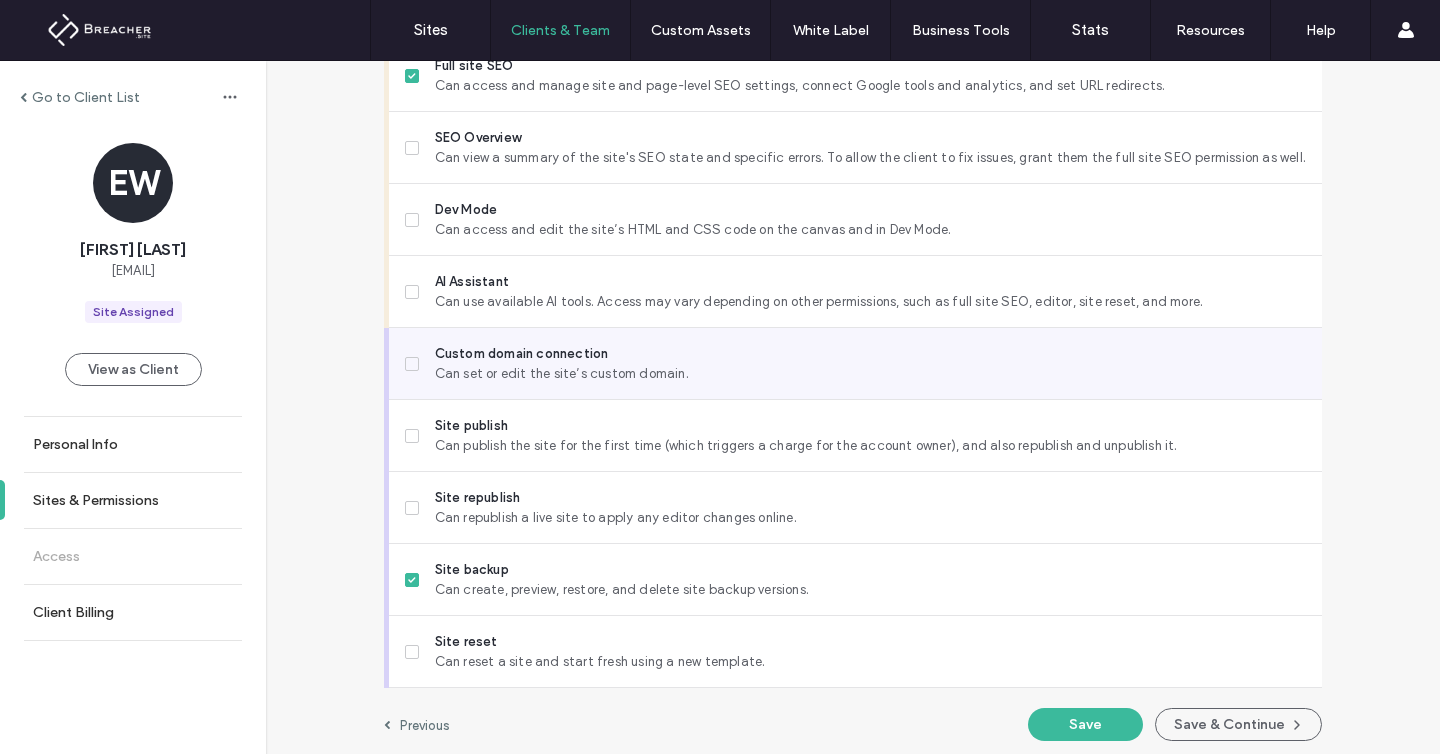 scroll, scrollTop: 1690, scrollLeft: 0, axis: vertical 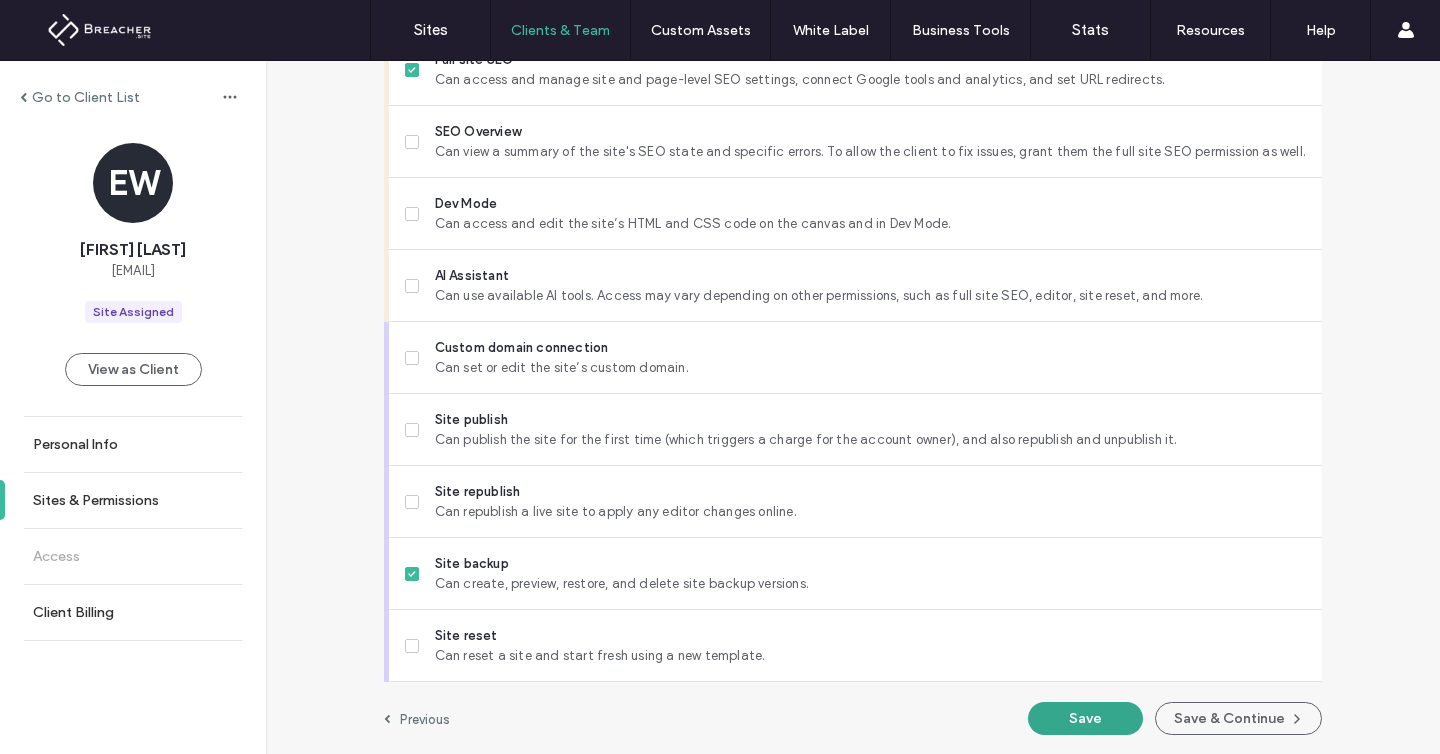 click on "Save" at bounding box center (1085, 718) 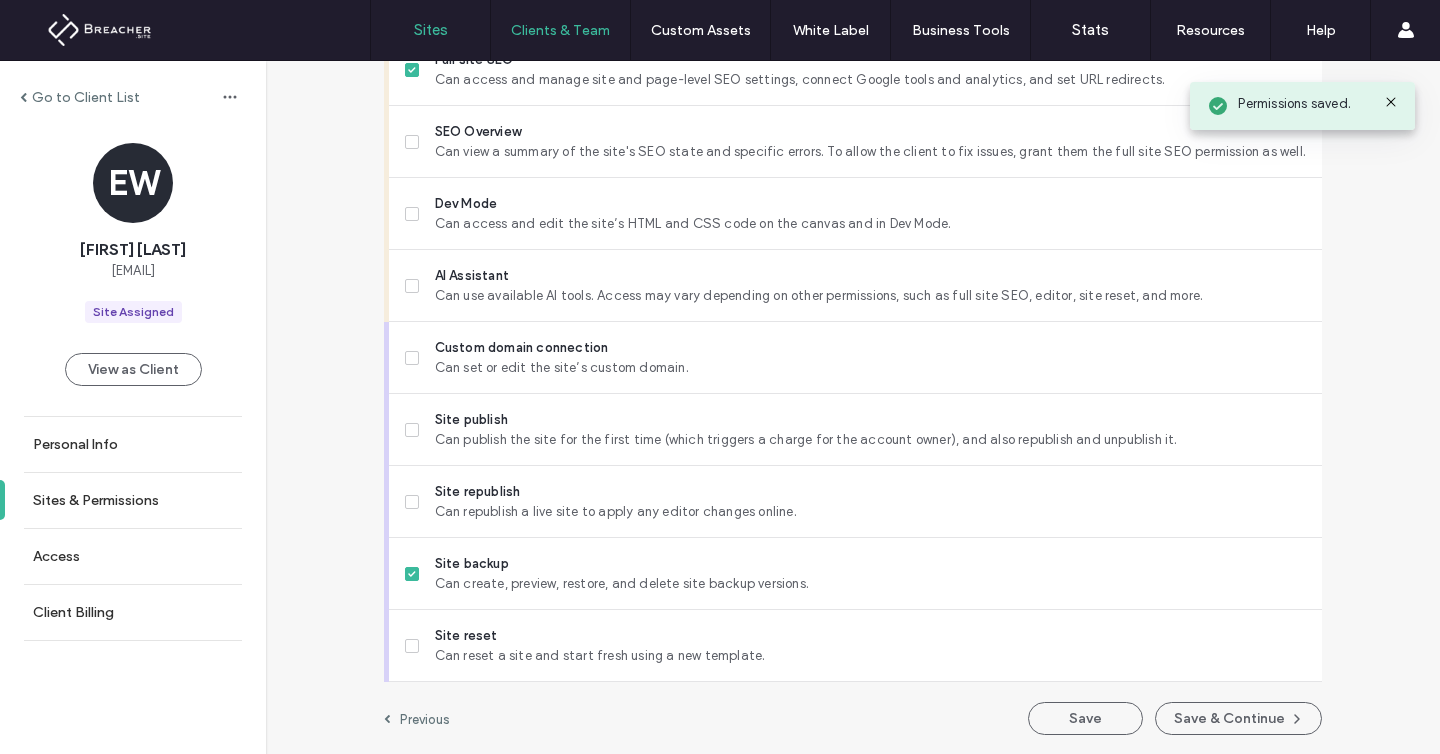 click on "Sites" at bounding box center (431, 30) 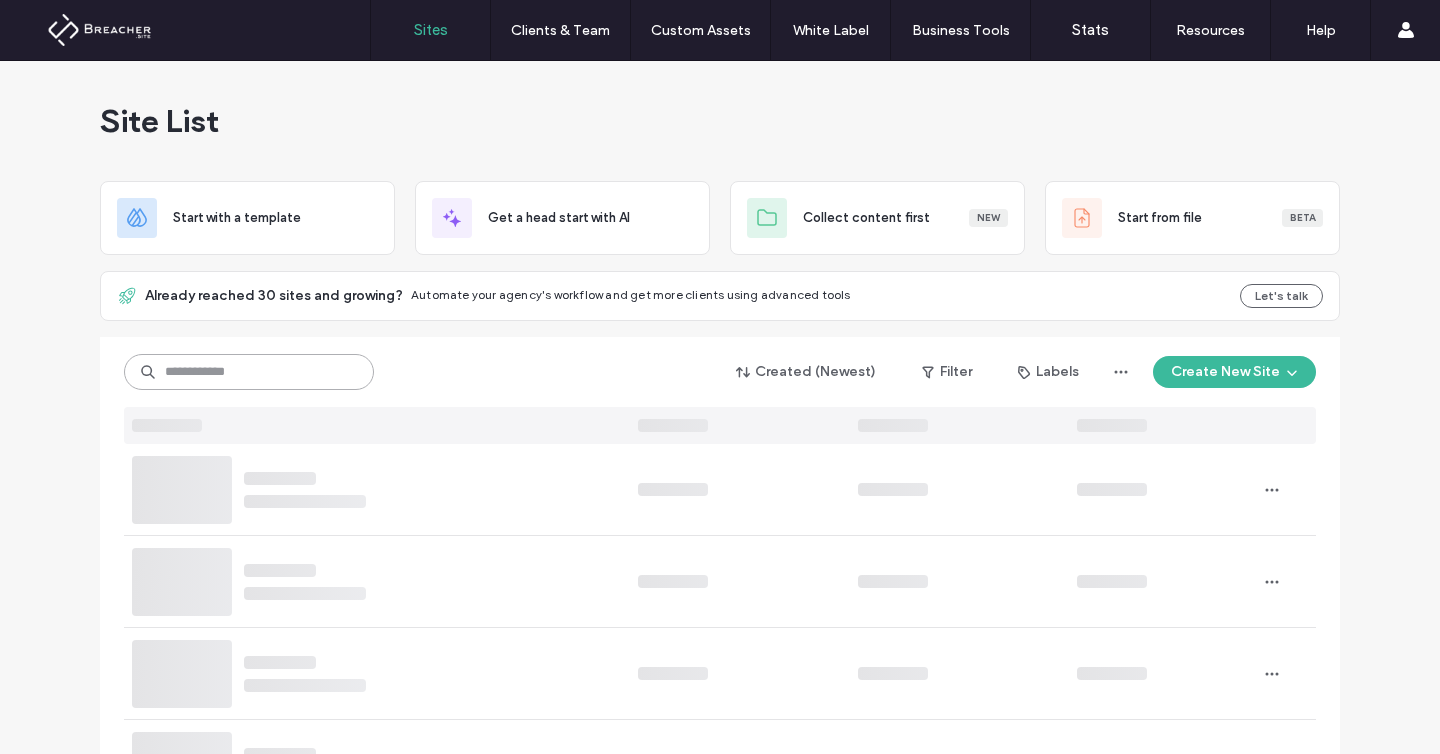 click at bounding box center [249, 372] 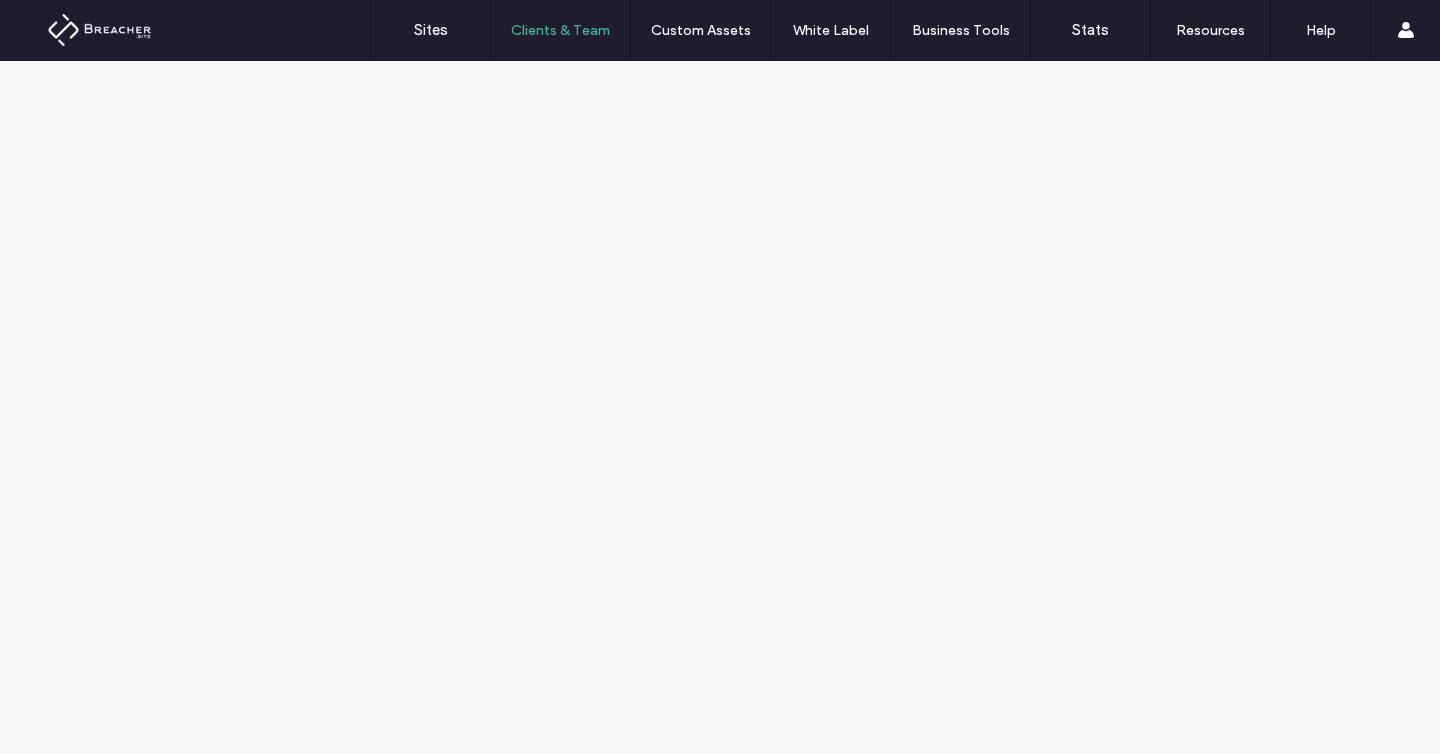 scroll, scrollTop: 0, scrollLeft: 0, axis: both 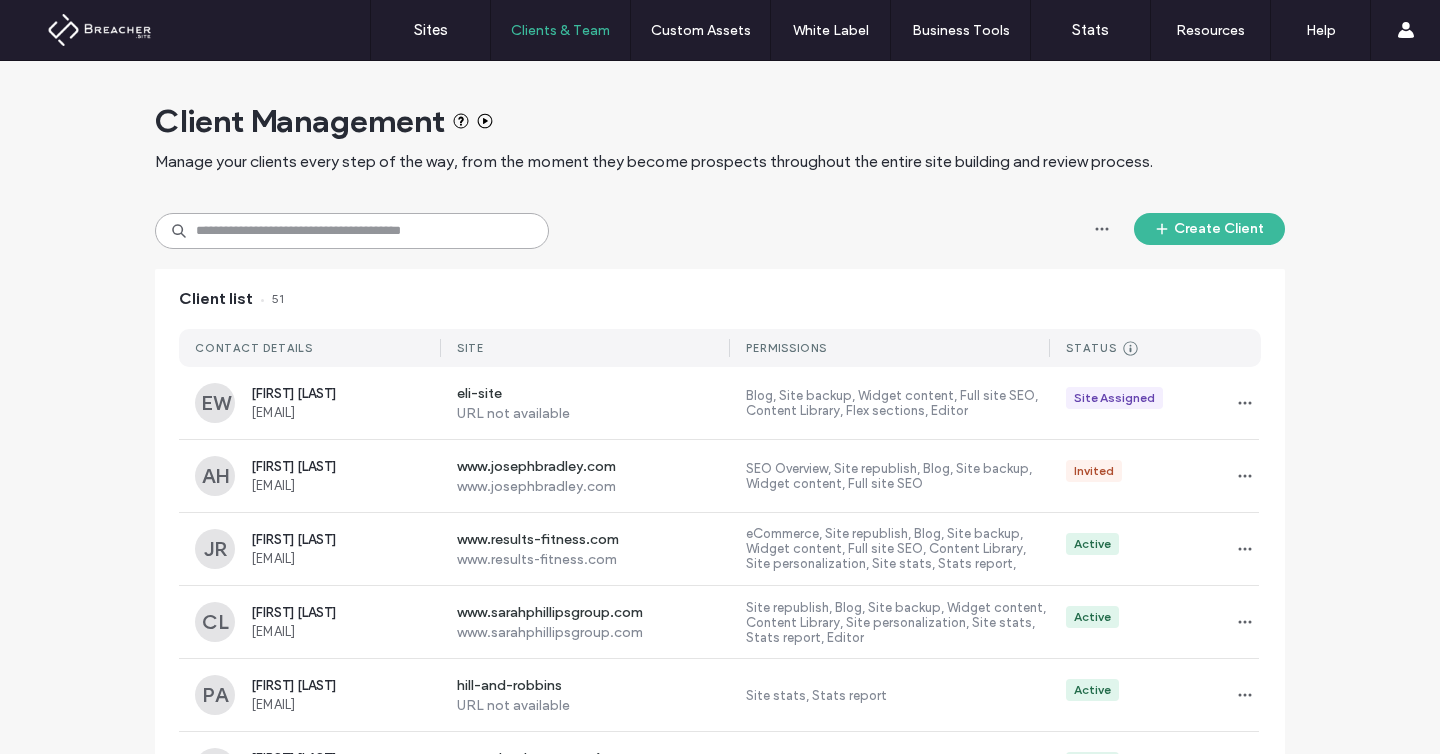 click at bounding box center (352, 231) 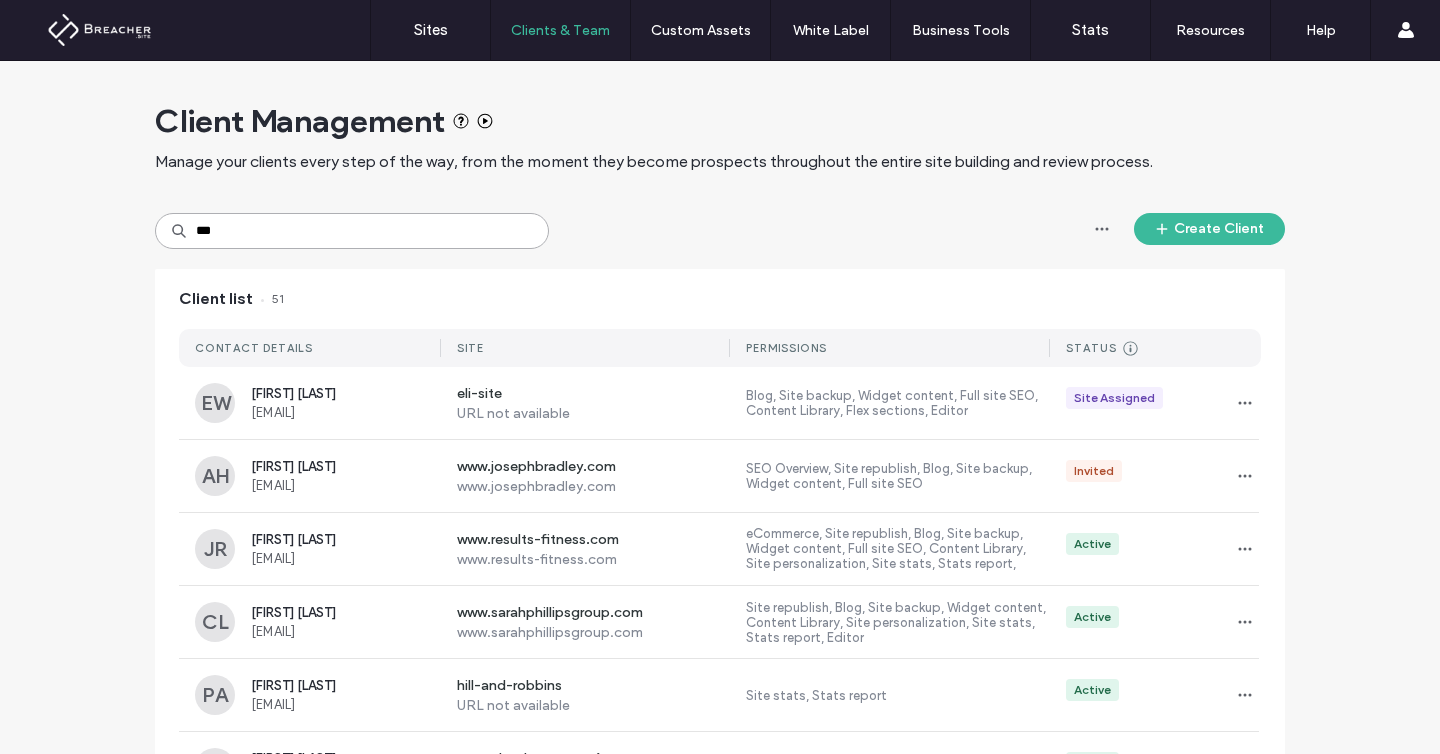 type on "***" 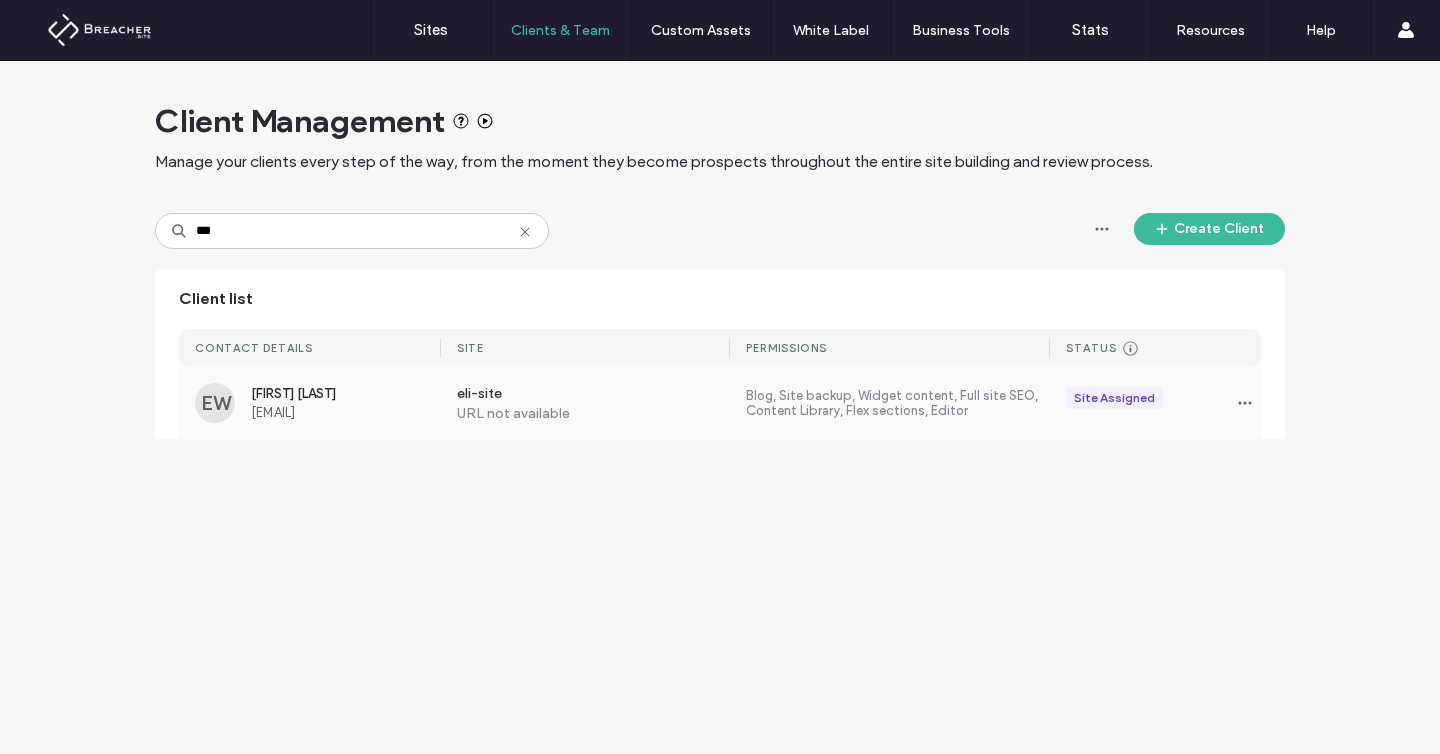 click on "Eli Wills" at bounding box center [346, 393] 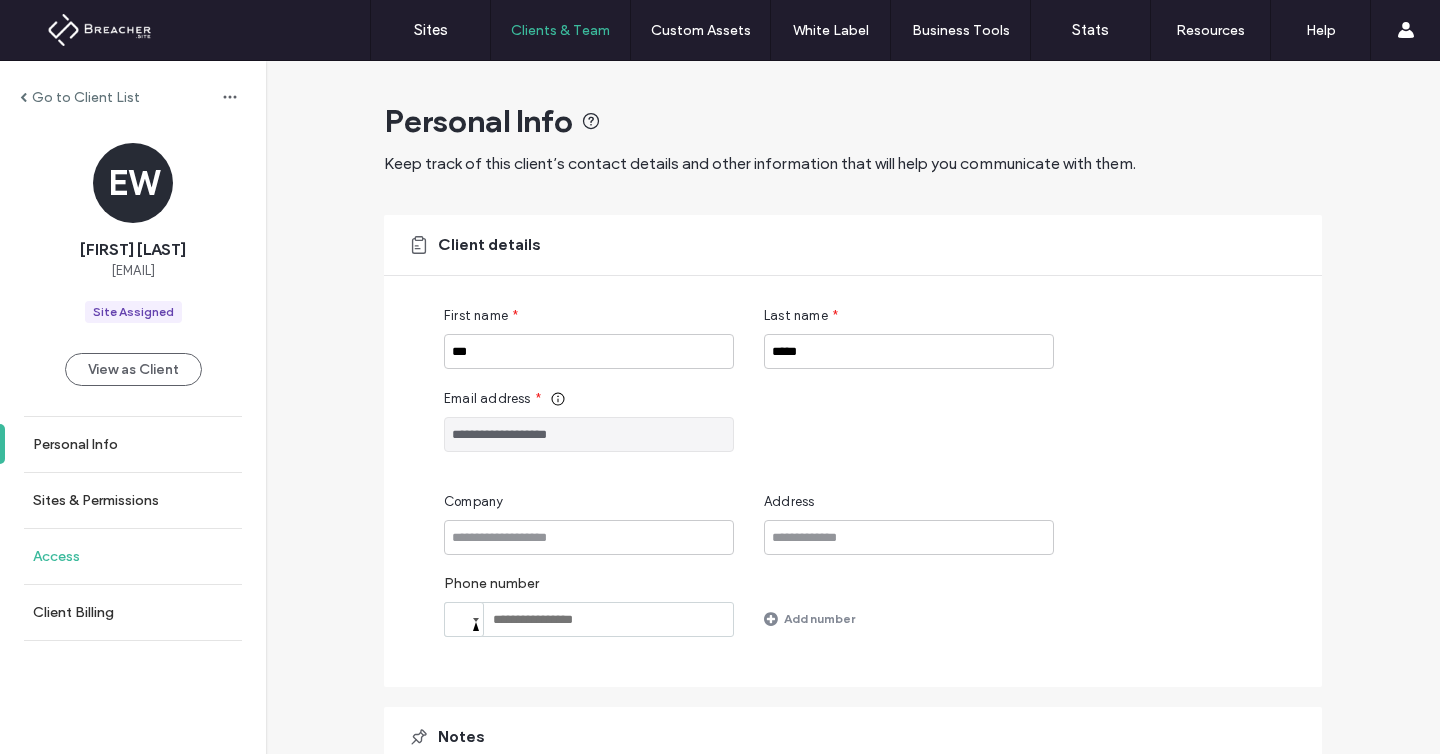 click on "Access" at bounding box center [133, 556] 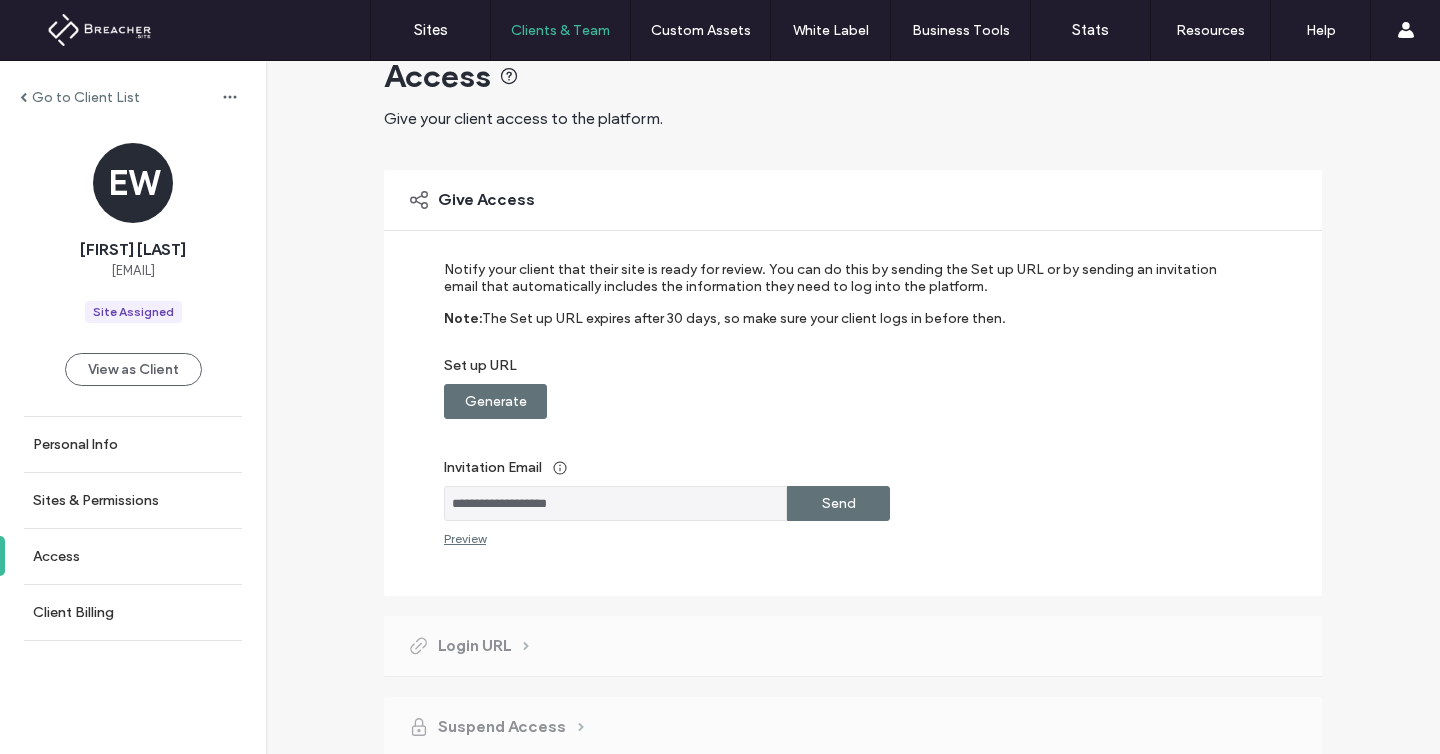 scroll, scrollTop: 121, scrollLeft: 0, axis: vertical 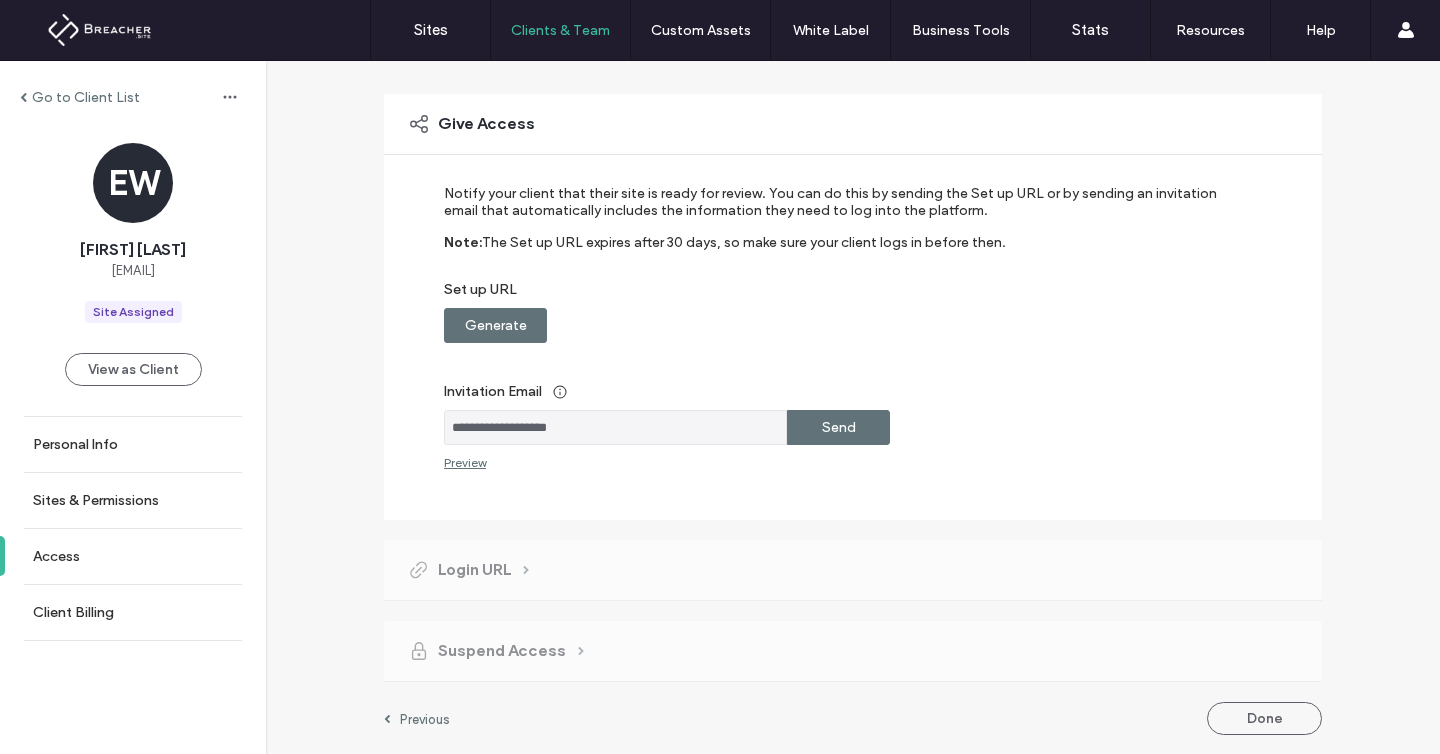click on "Send" at bounding box center [838, 427] 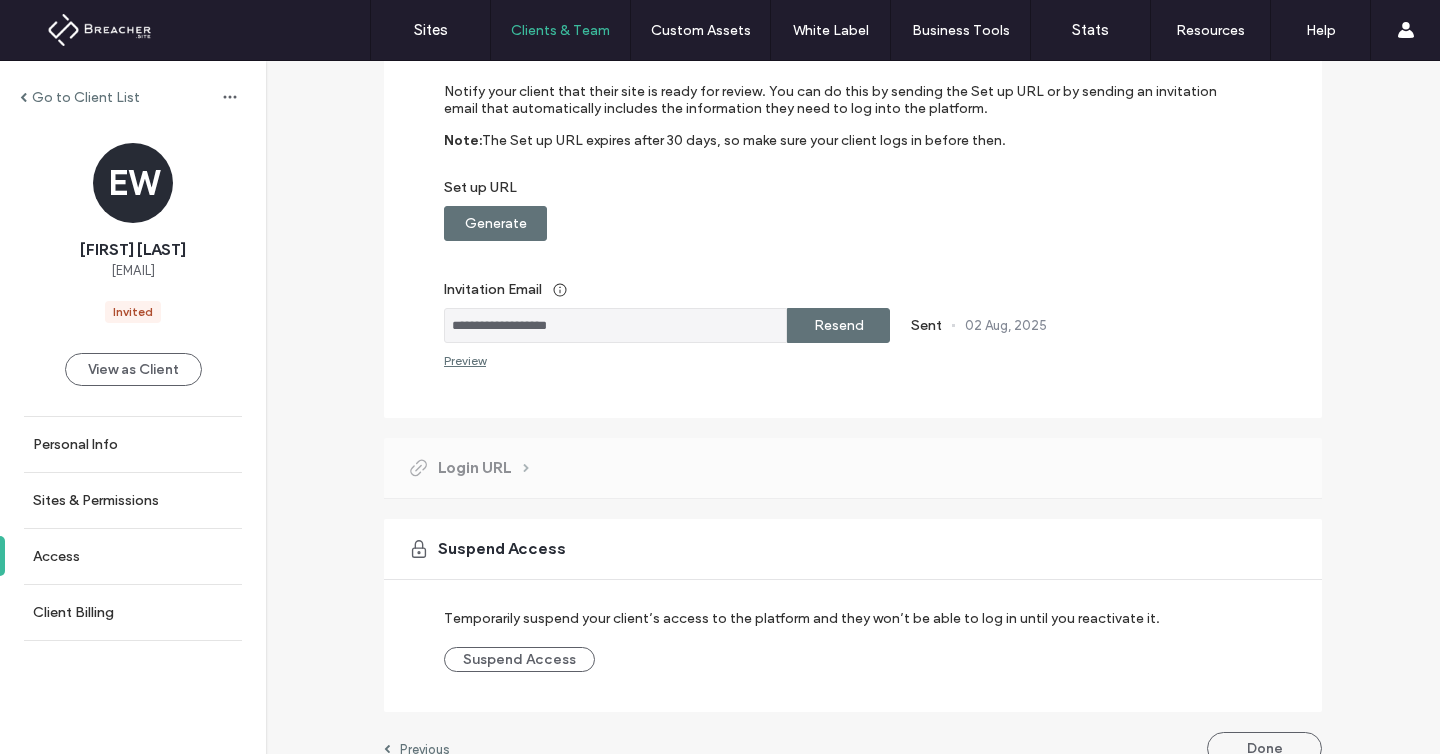 scroll, scrollTop: 0, scrollLeft: 0, axis: both 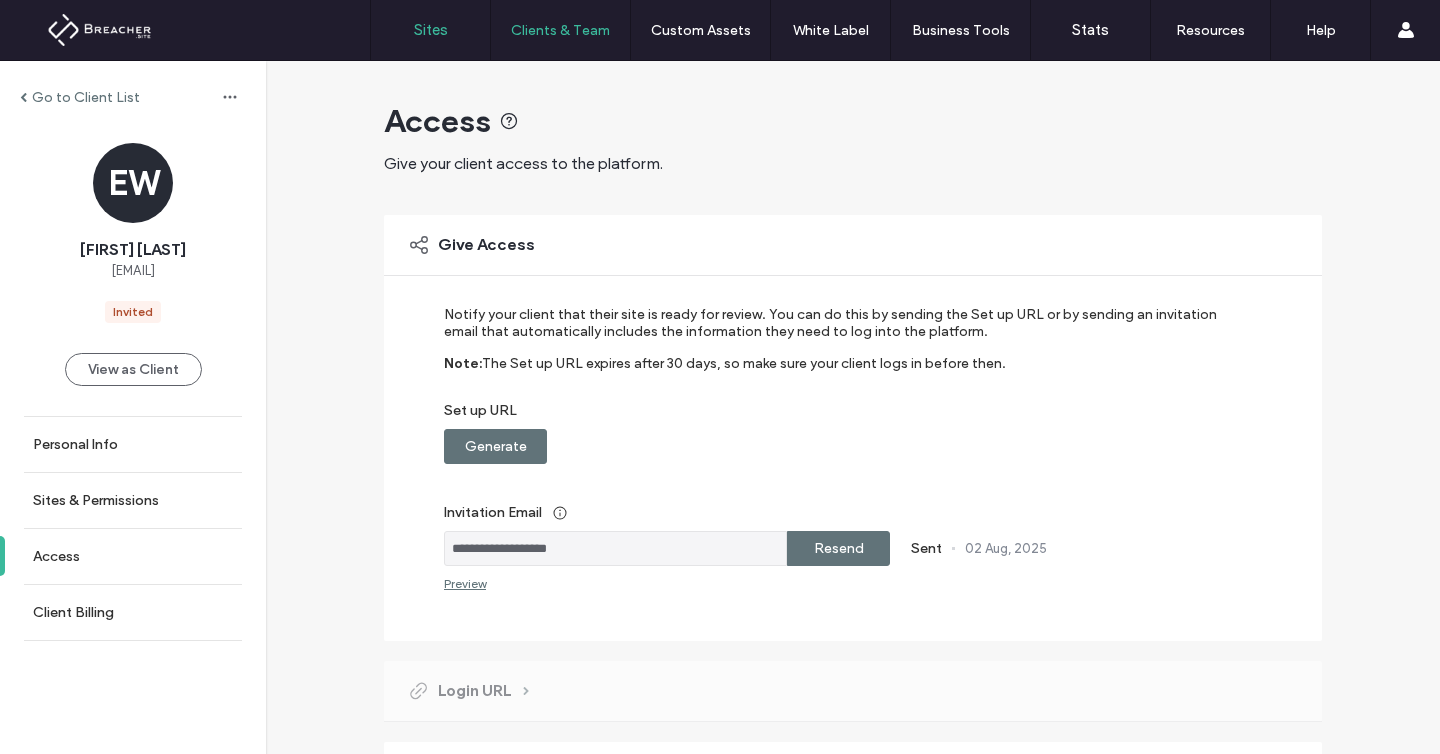 click on "Sites" at bounding box center [431, 30] 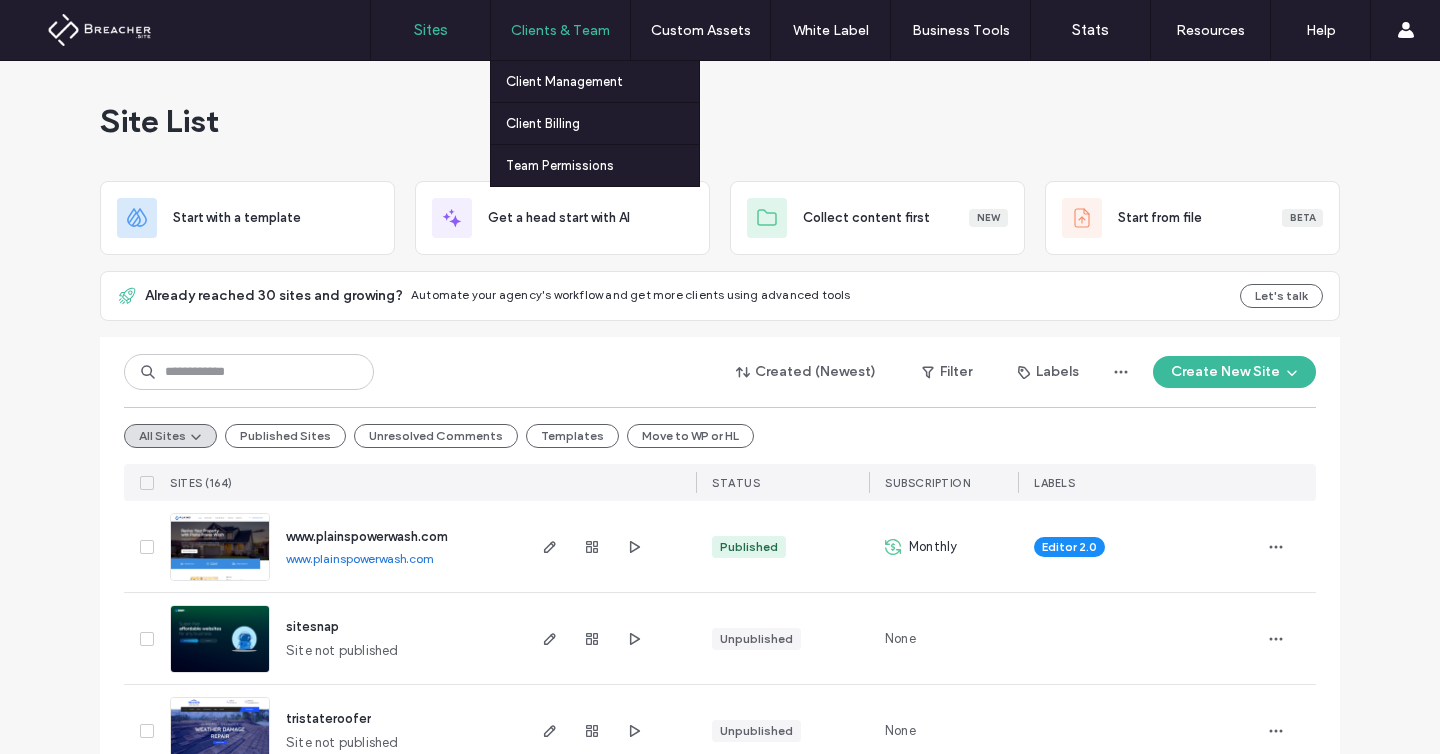 click on "Clients & Team" at bounding box center (560, 30) 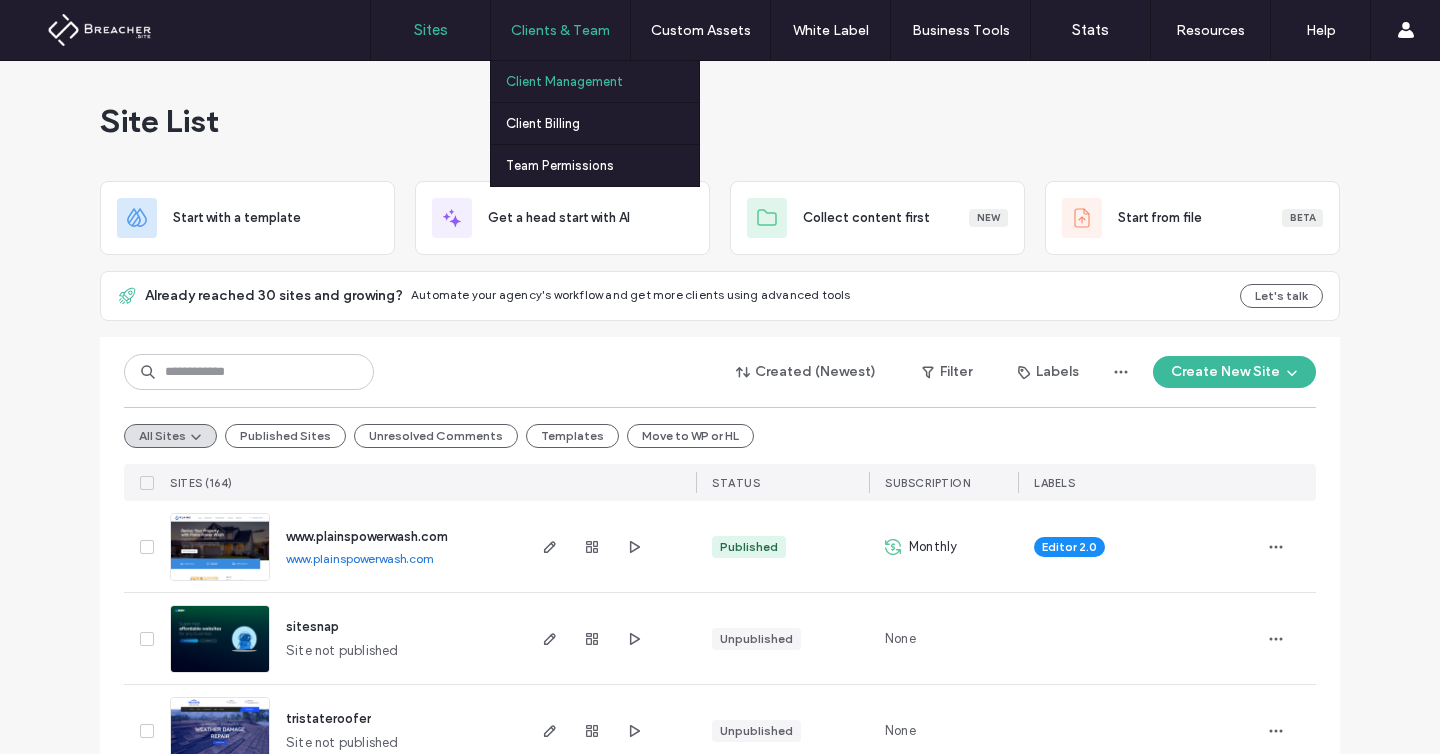 click on "Client Management" at bounding box center (602, 81) 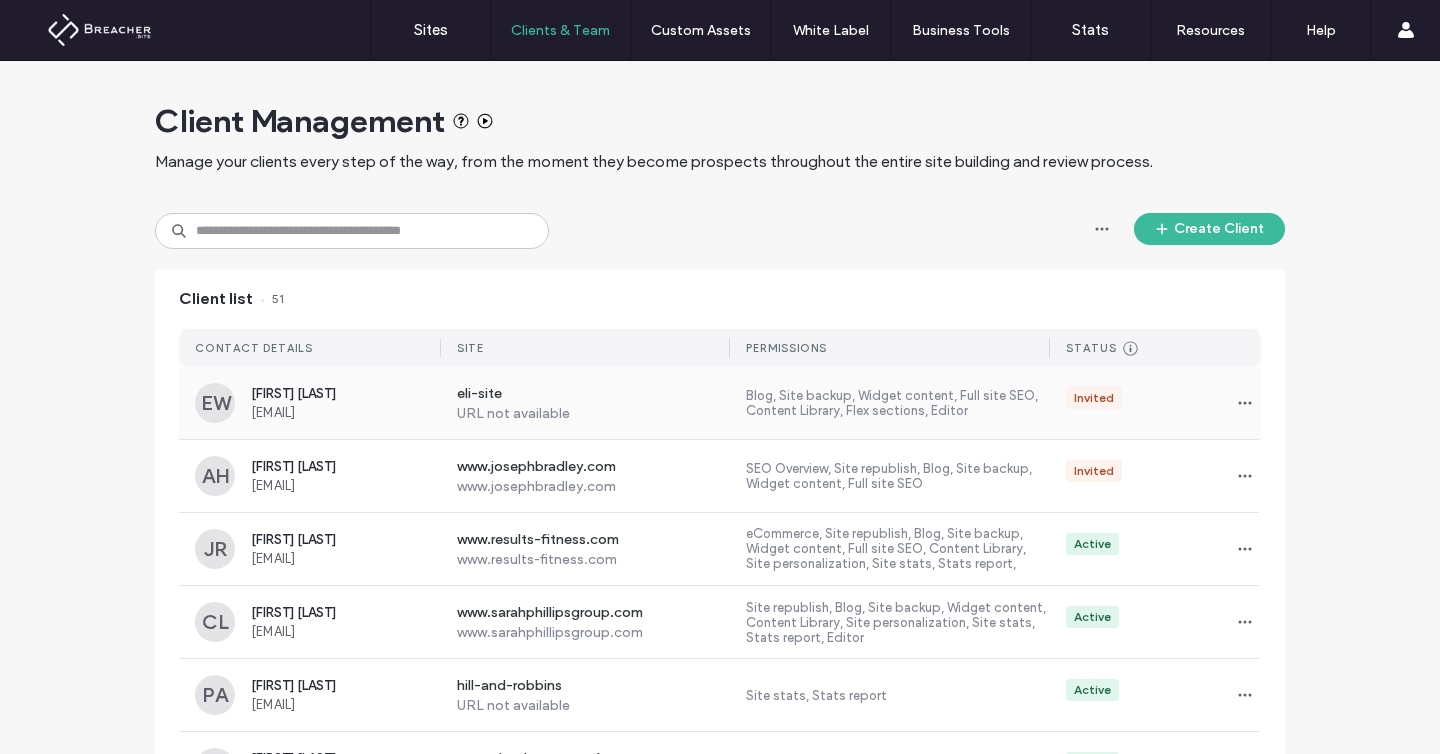 click on "Eli Wills" at bounding box center (346, 393) 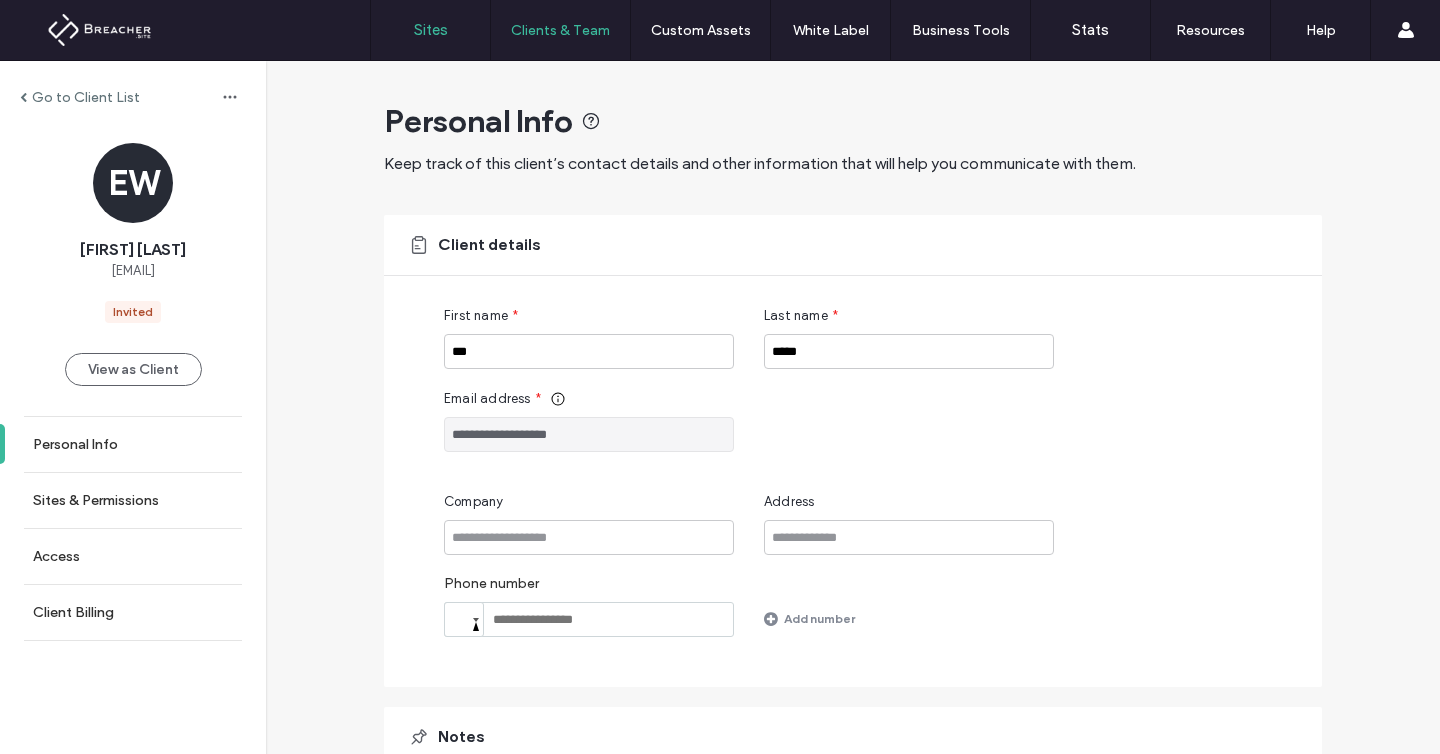click on "Sites" at bounding box center [430, 30] 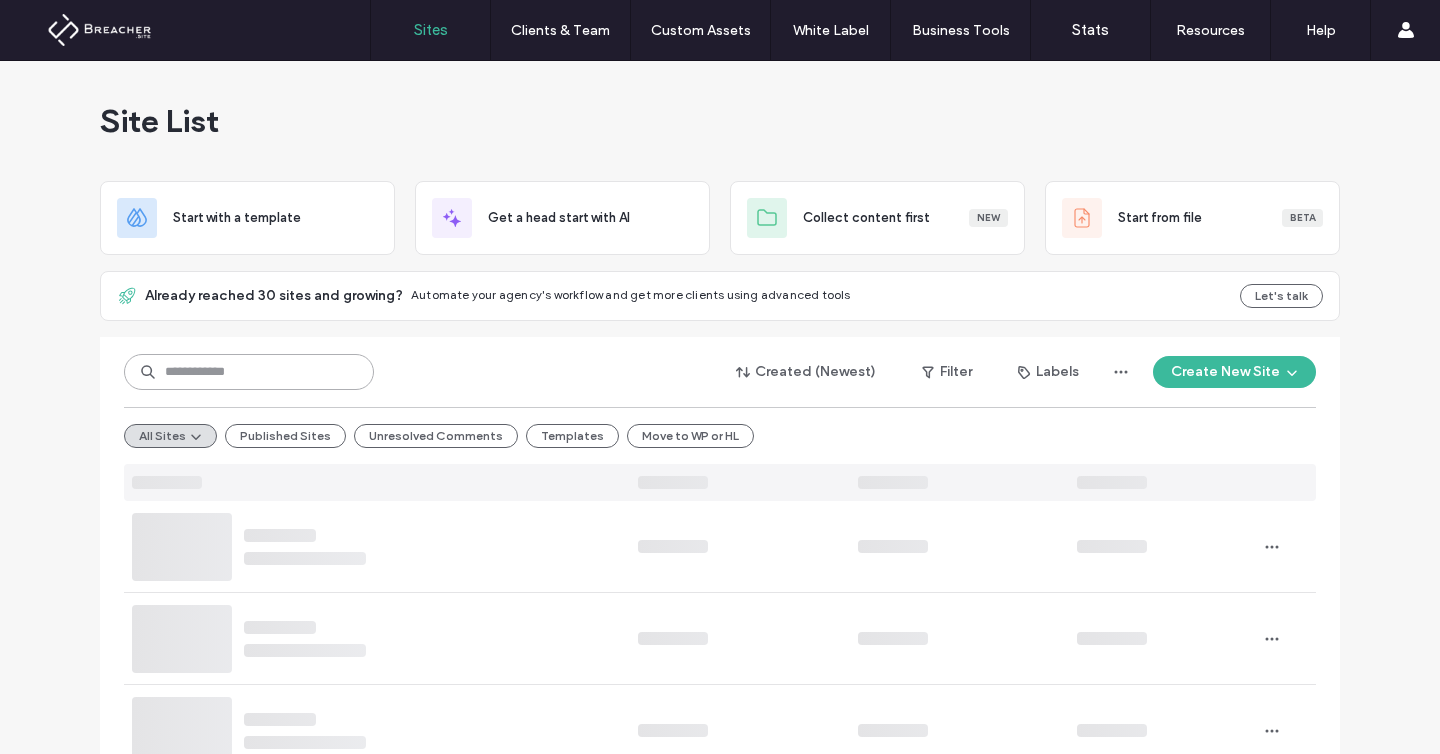 click at bounding box center (249, 372) 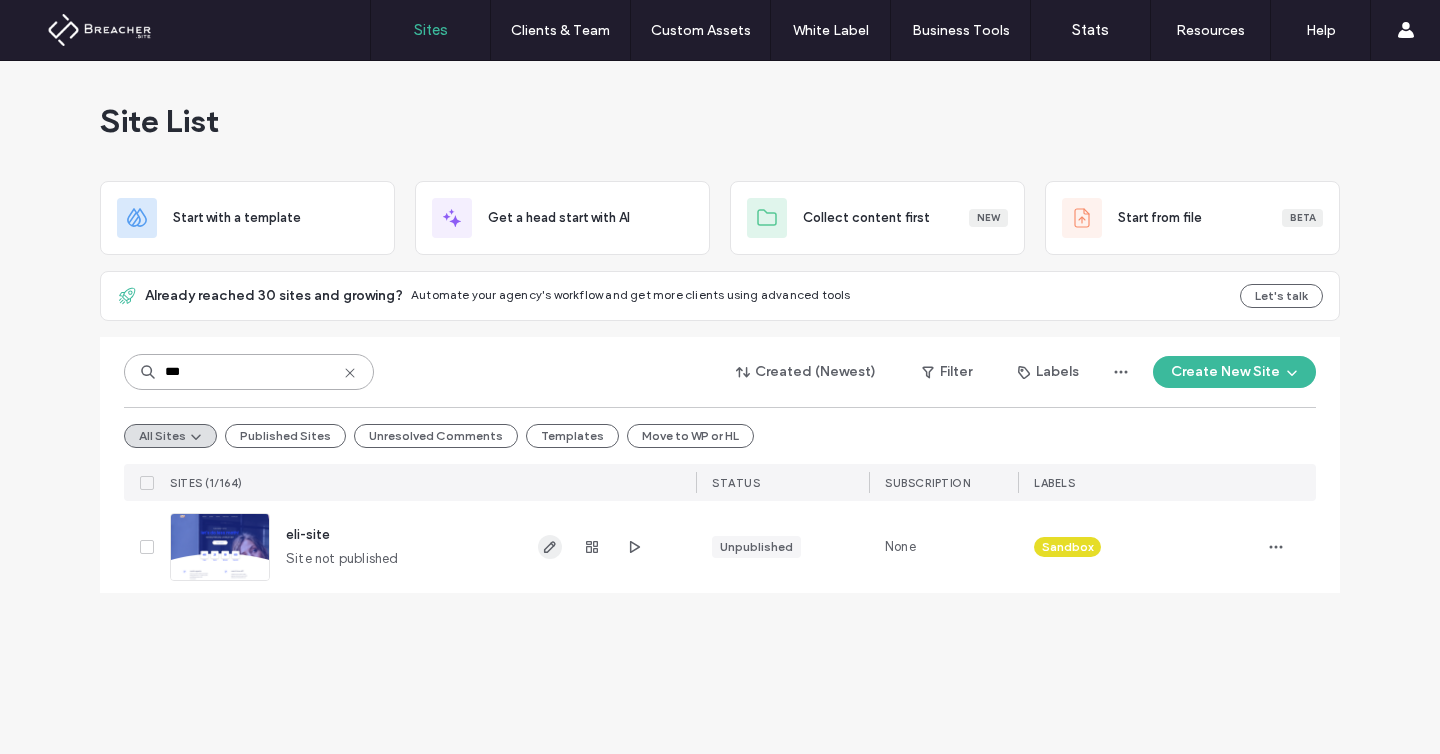 type on "***" 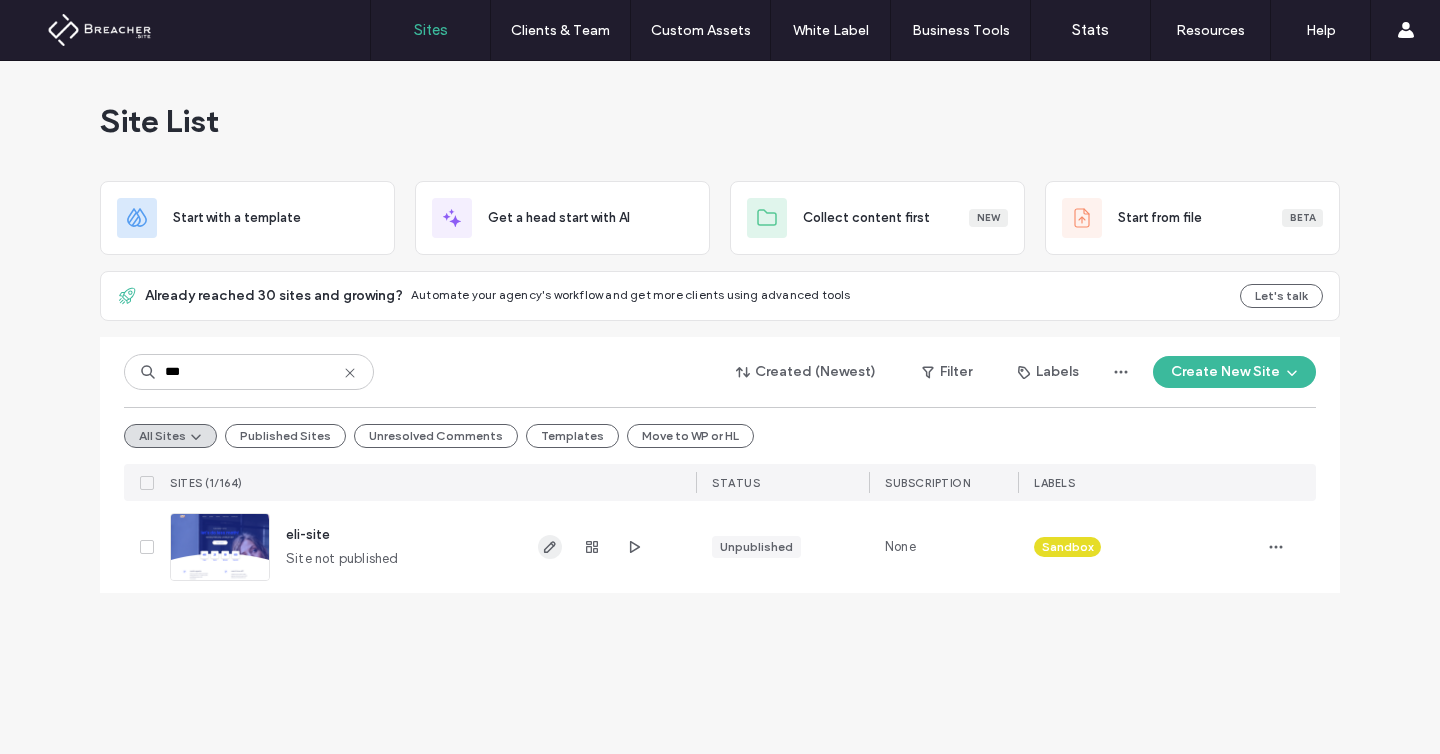 click 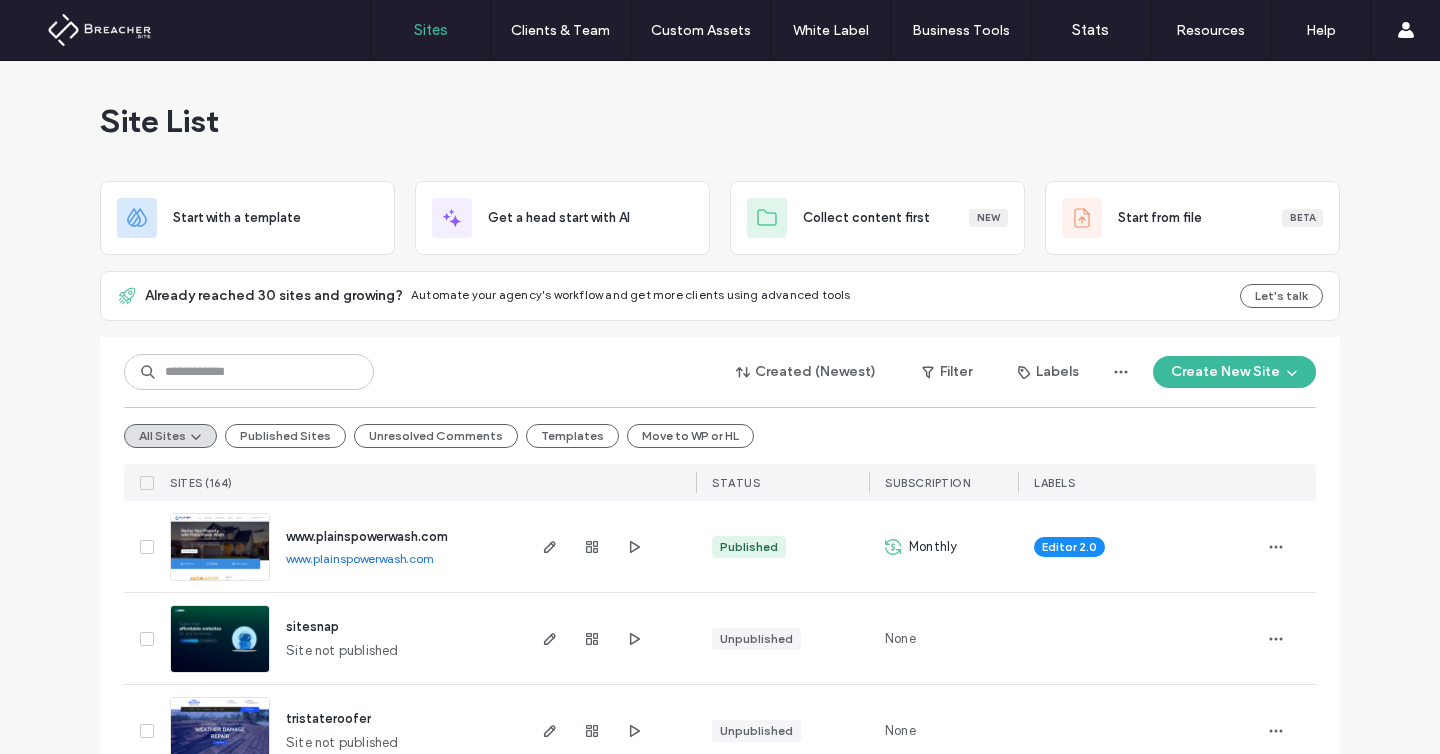 scroll, scrollTop: 0, scrollLeft: 0, axis: both 